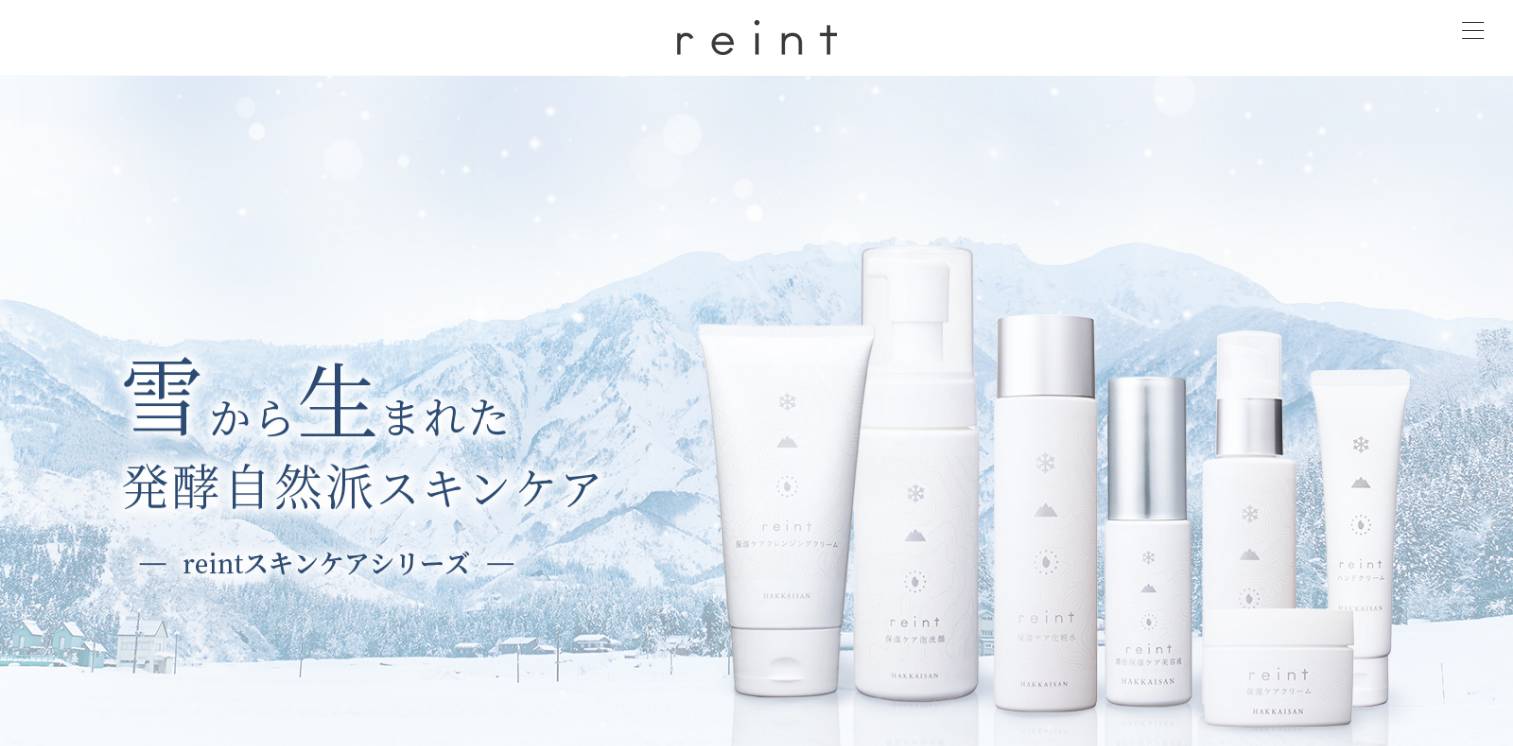 scroll, scrollTop: 836, scrollLeft: 0, axis: vertical 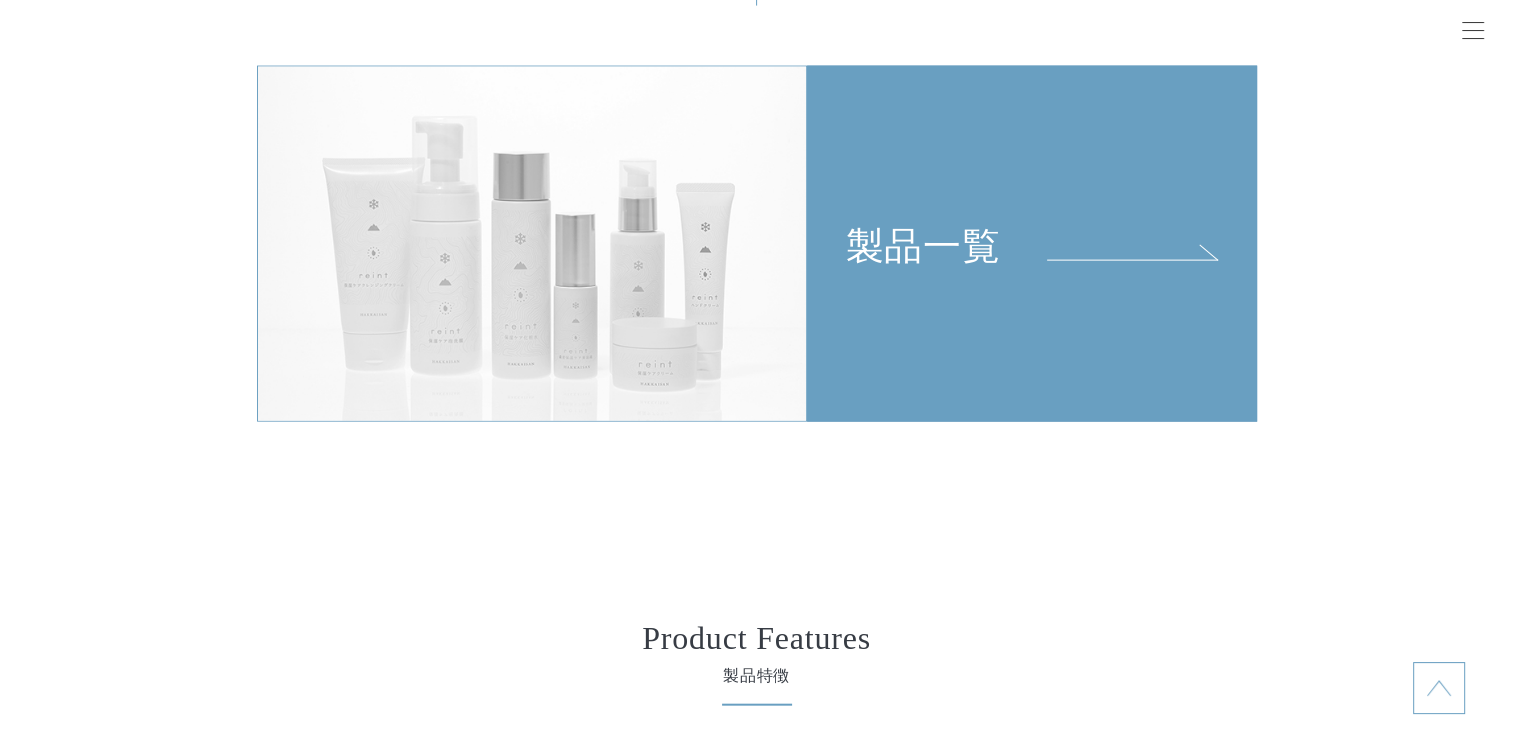 click on "製品一覧" at bounding box center (1032, 168) 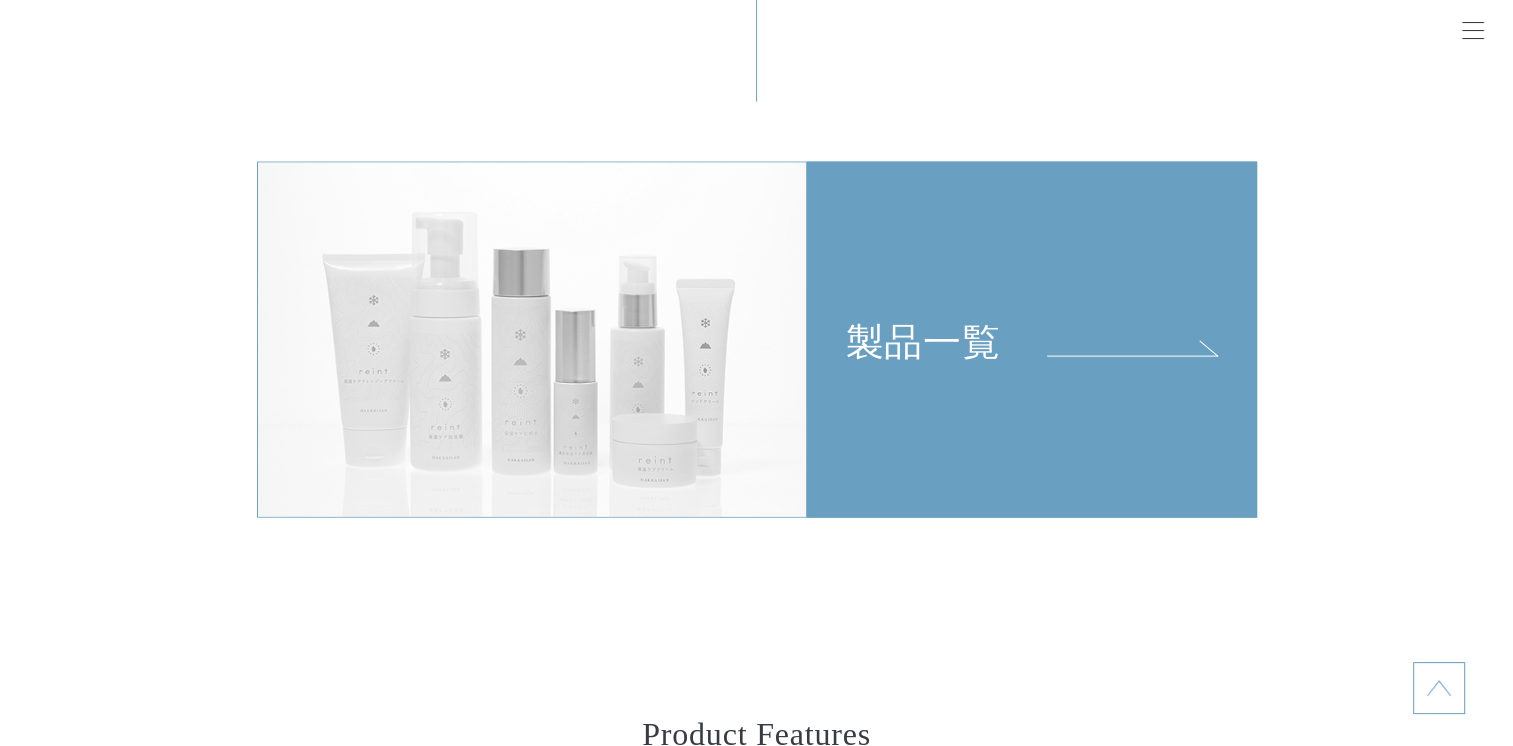 scroll, scrollTop: 4600, scrollLeft: 0, axis: vertical 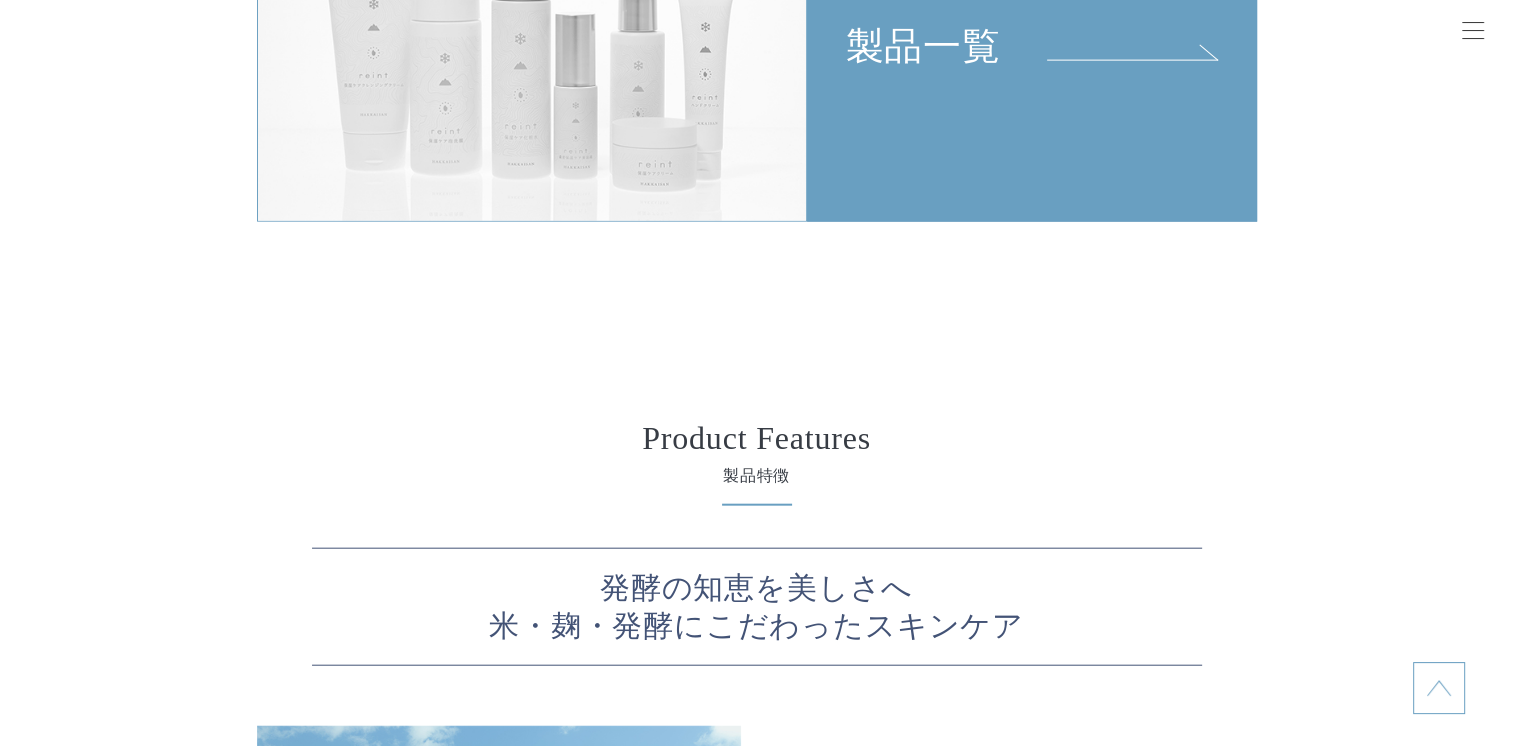 click on "製品一覧" at bounding box center (1032, 44) 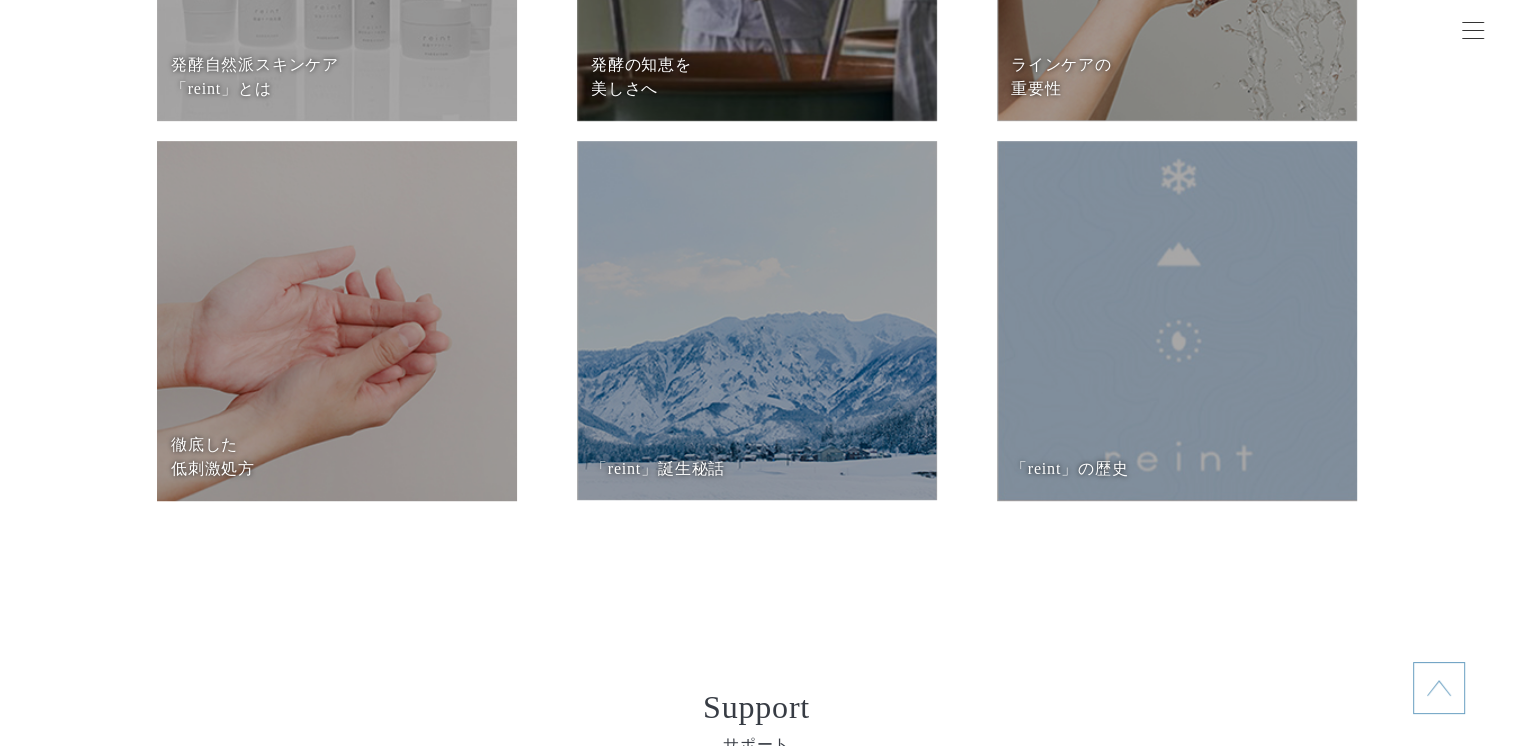 scroll, scrollTop: 8600, scrollLeft: 0, axis: vertical 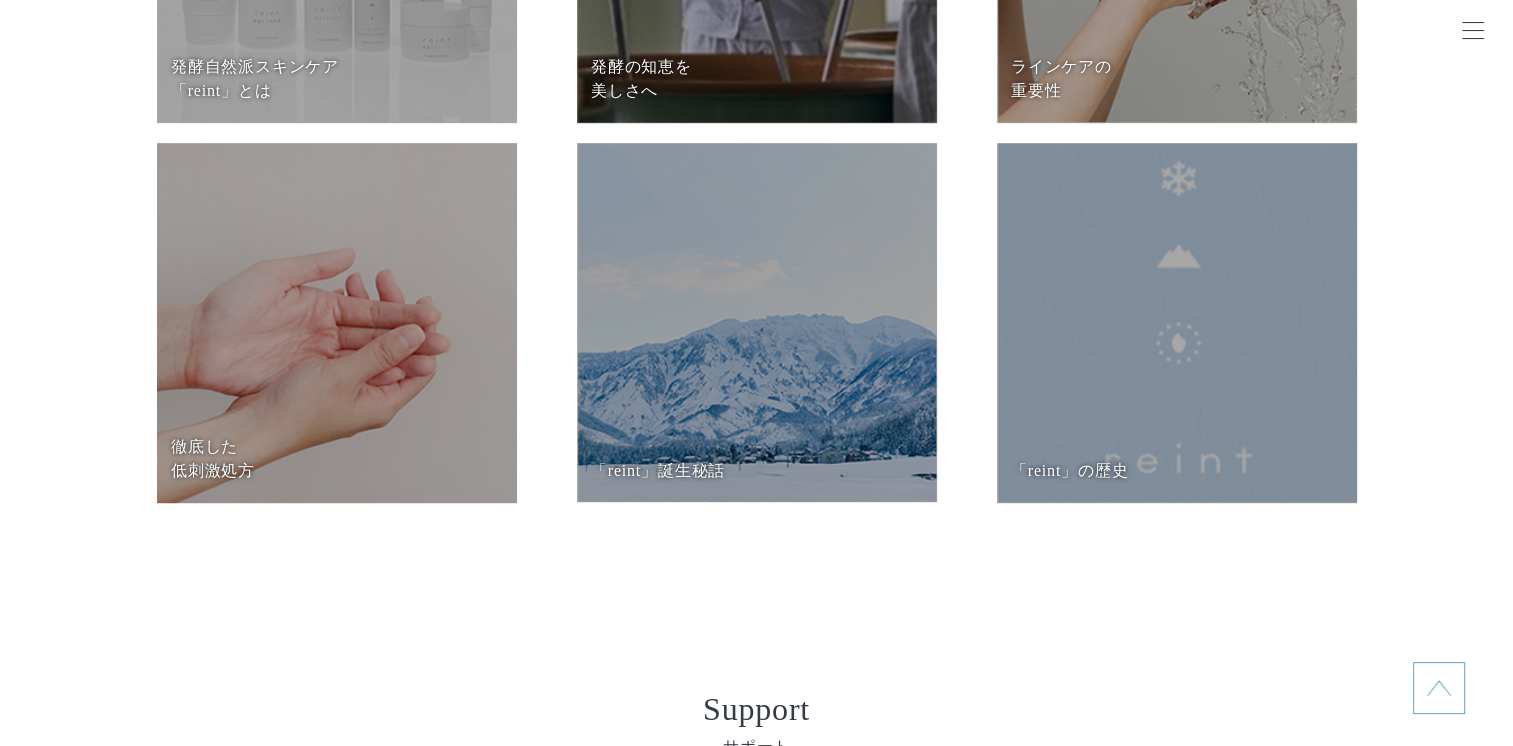 click on "徹底した 低刺激処⽅" at bounding box center (336, 459) 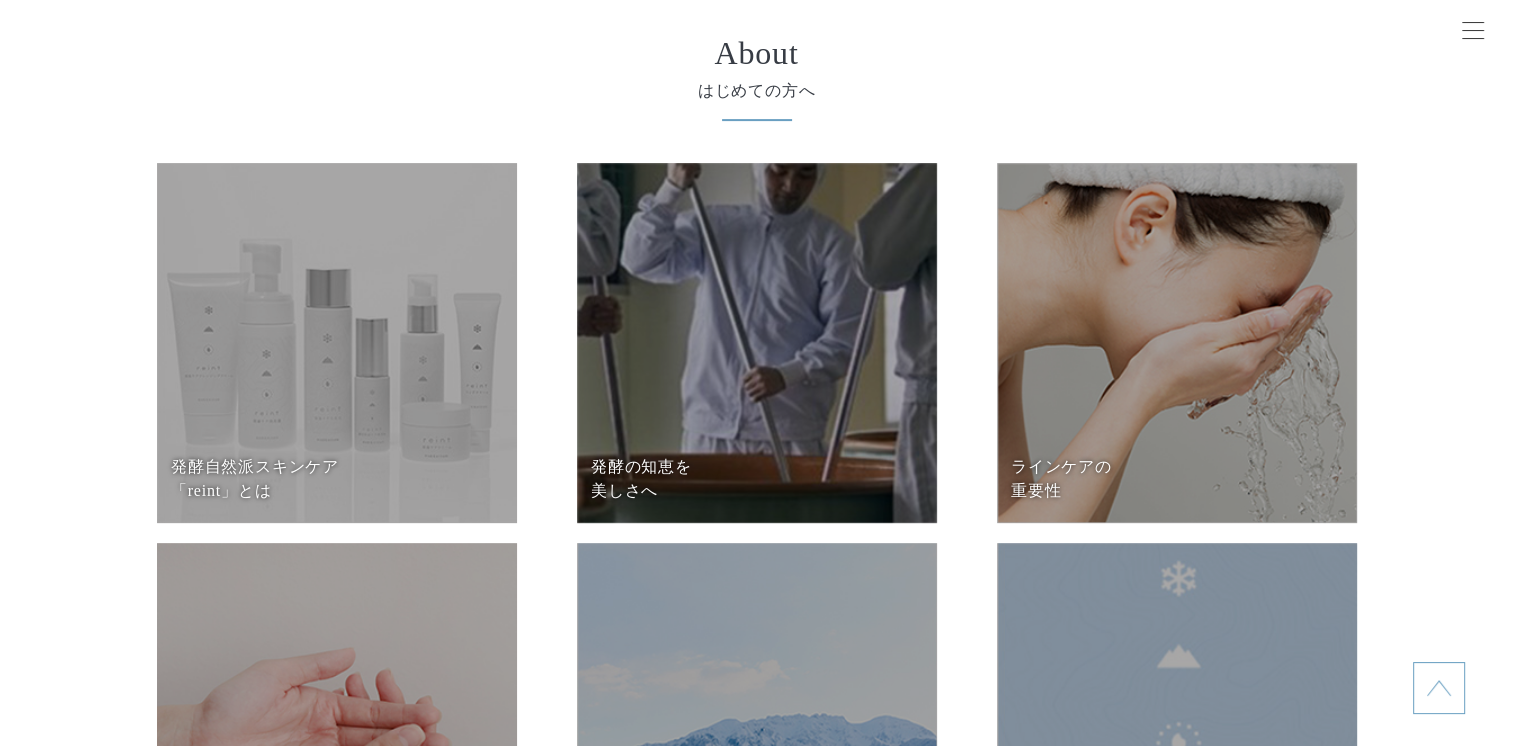 click at bounding box center (757, 343) 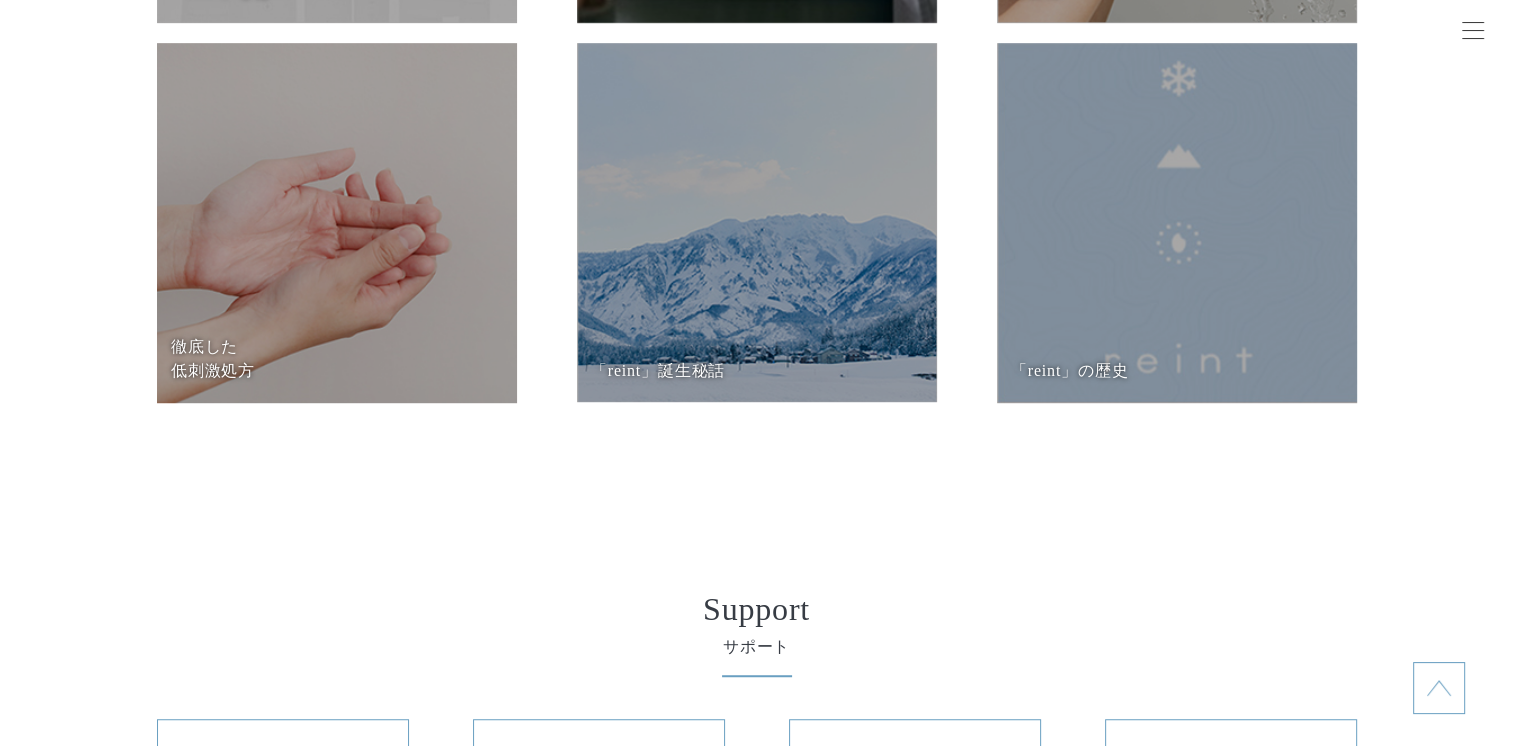 click at bounding box center [757, 222] 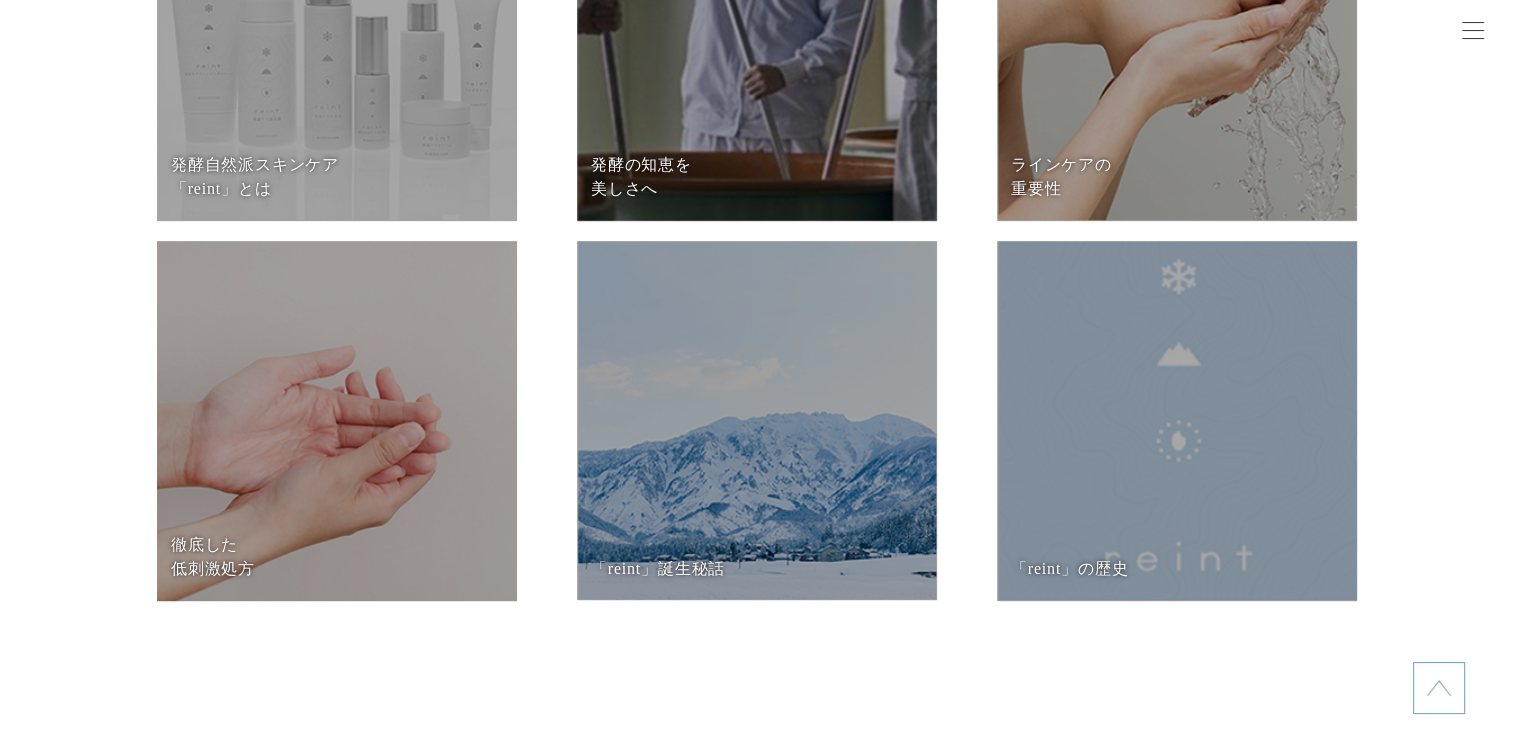 scroll, scrollTop: 8500, scrollLeft: 0, axis: vertical 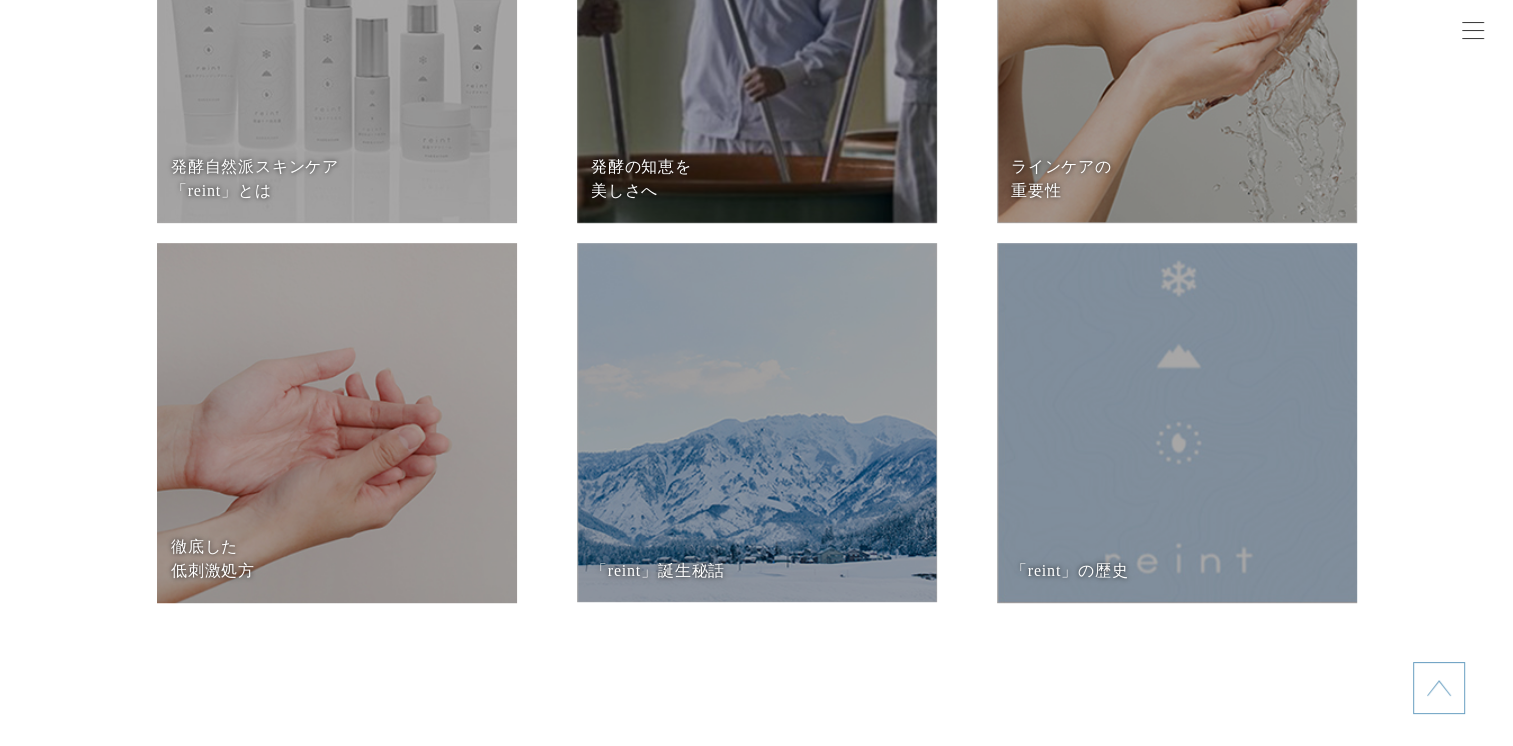 click on "発酵自然派スキンケア 「reint」とは" at bounding box center (336, 179) 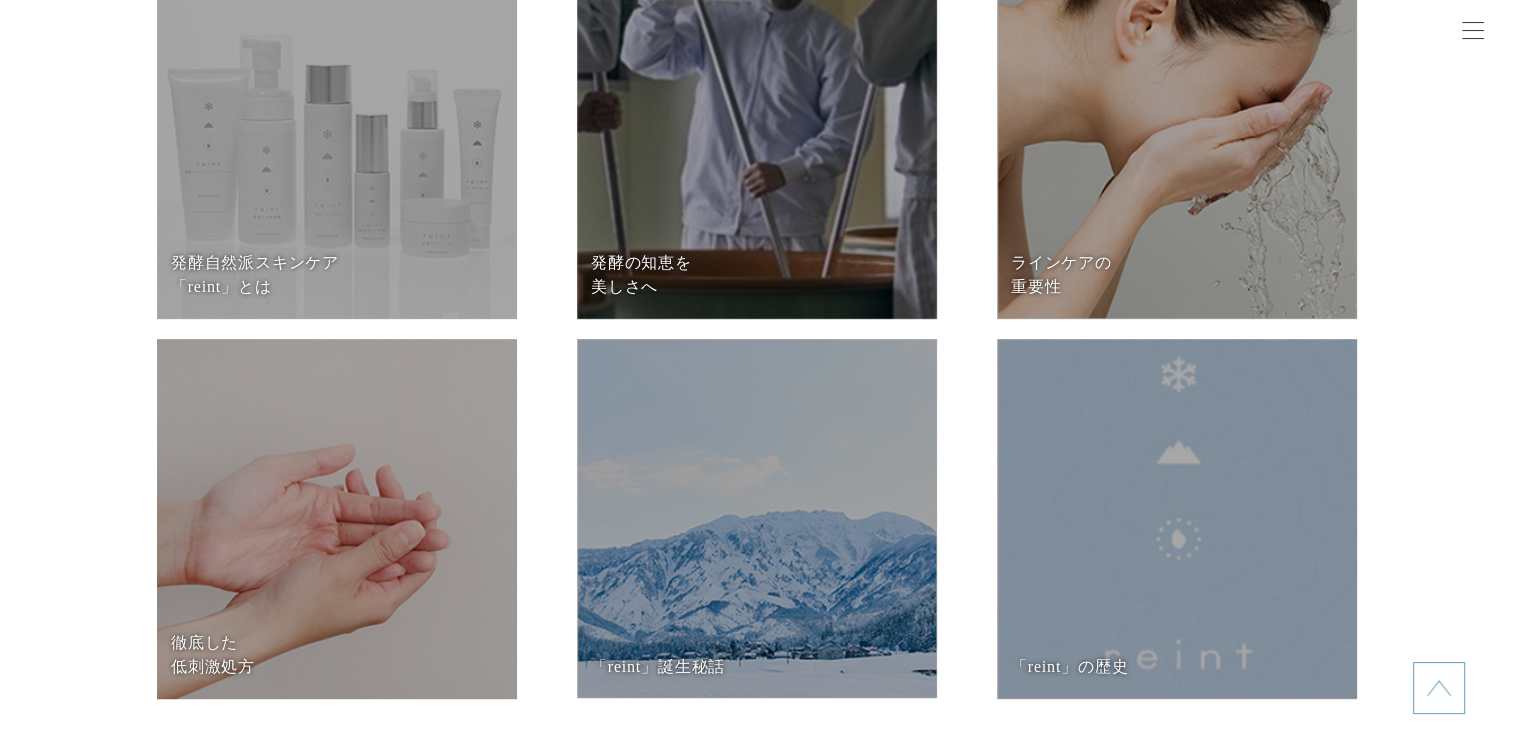 scroll, scrollTop: 8400, scrollLeft: 0, axis: vertical 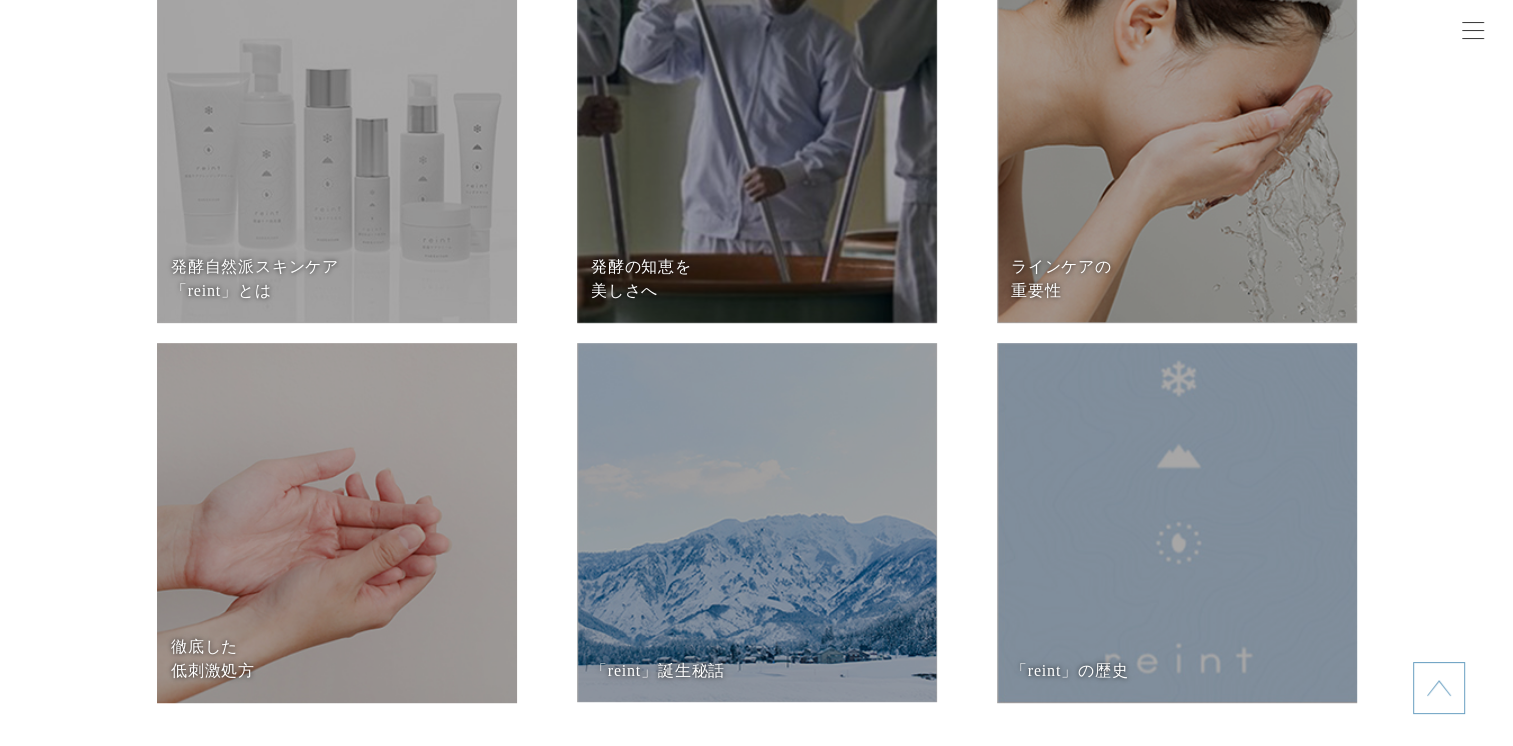 click at bounding box center [757, 143] 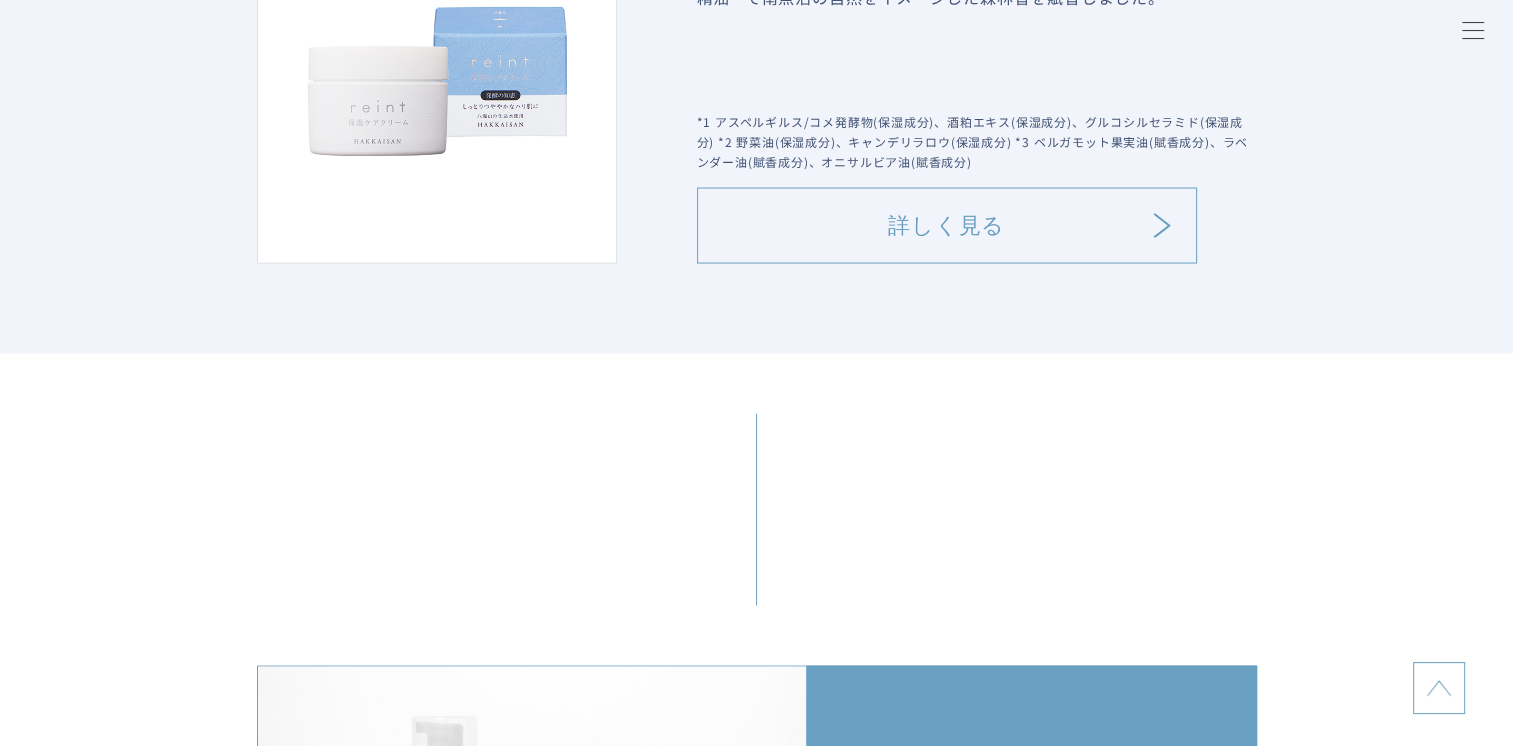 scroll, scrollTop: 3800, scrollLeft: 0, axis: vertical 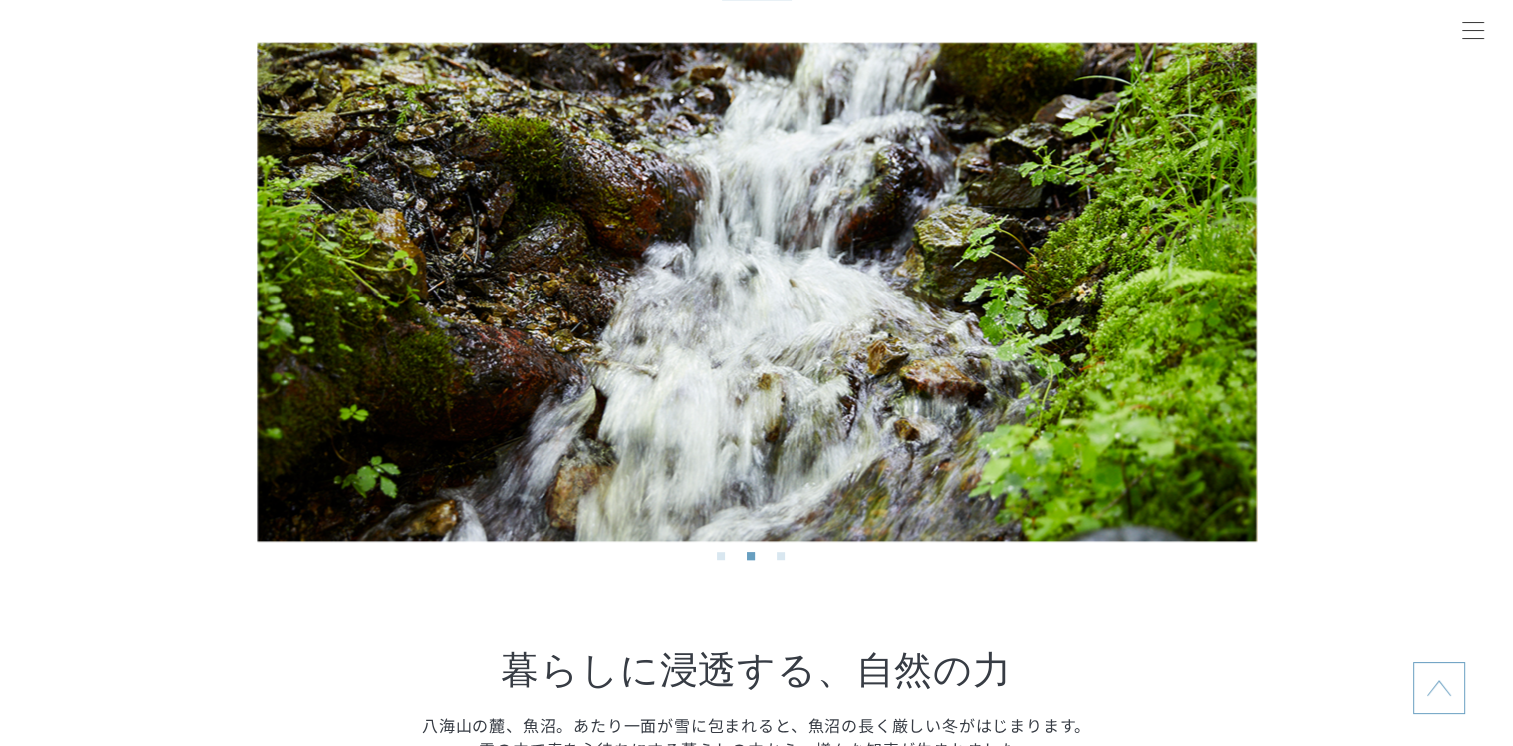 drag, startPoint x: 636, startPoint y: 422, endPoint x: 1042, endPoint y: 446, distance: 406.70874 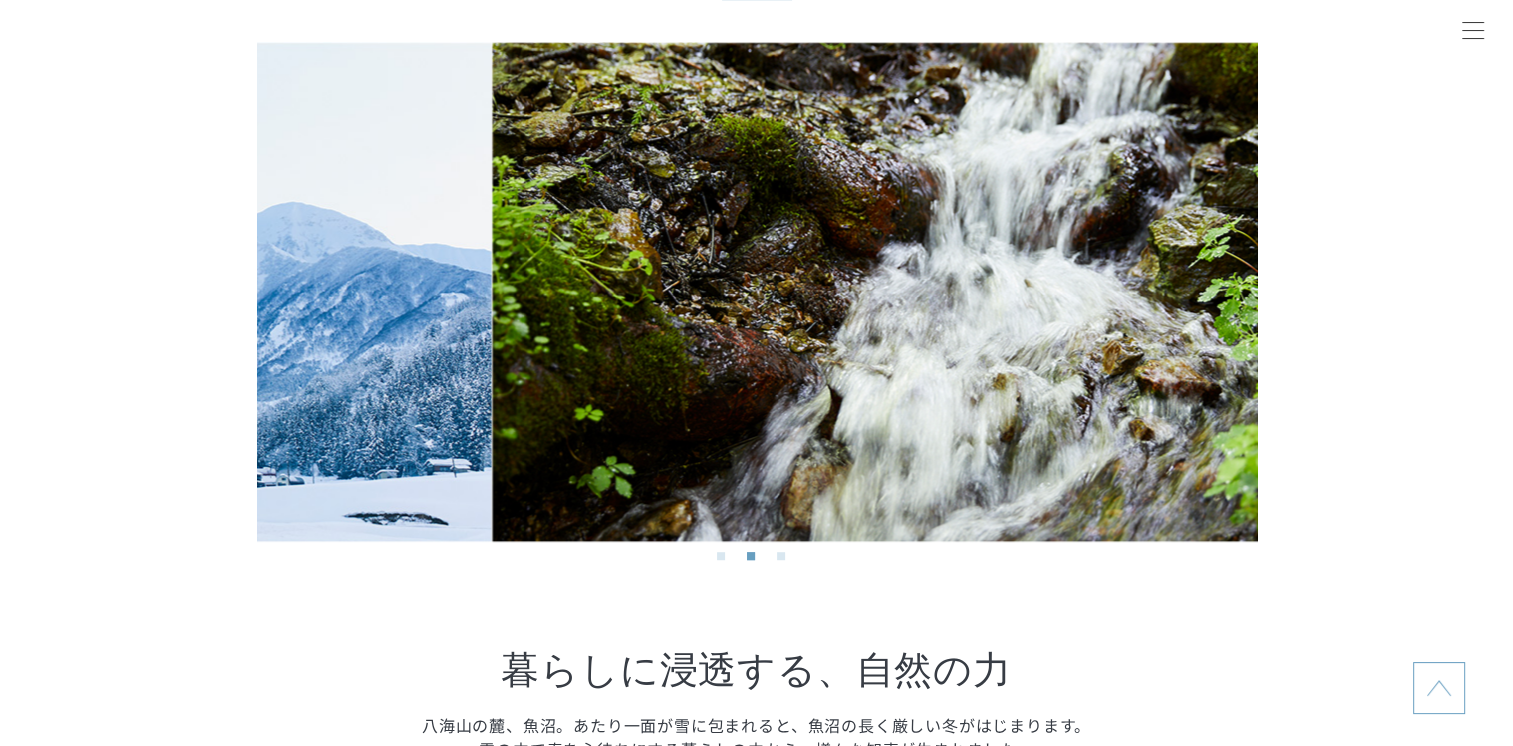 drag, startPoint x: 793, startPoint y: 412, endPoint x: 1303, endPoint y: 430, distance: 510.31754 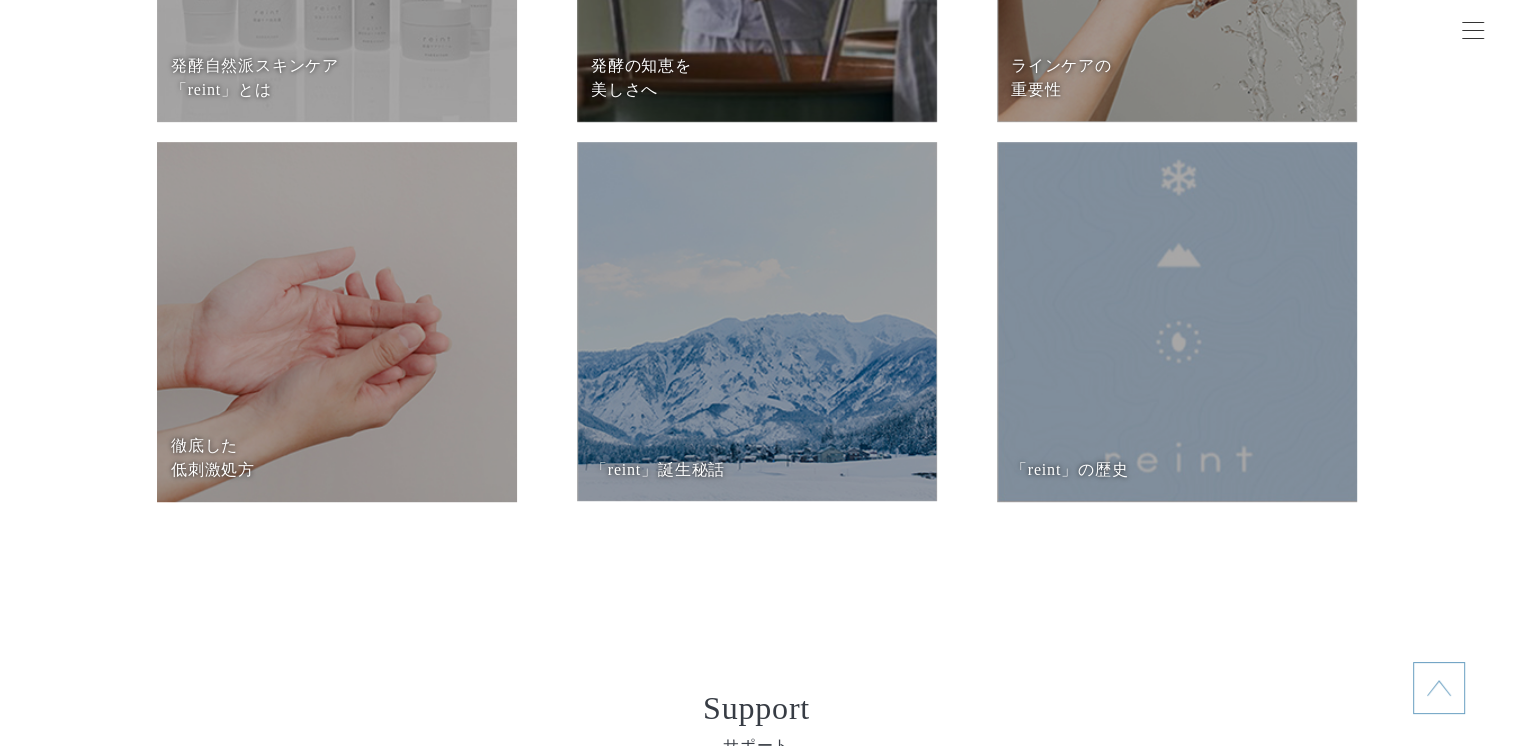 scroll, scrollTop: 8600, scrollLeft: 0, axis: vertical 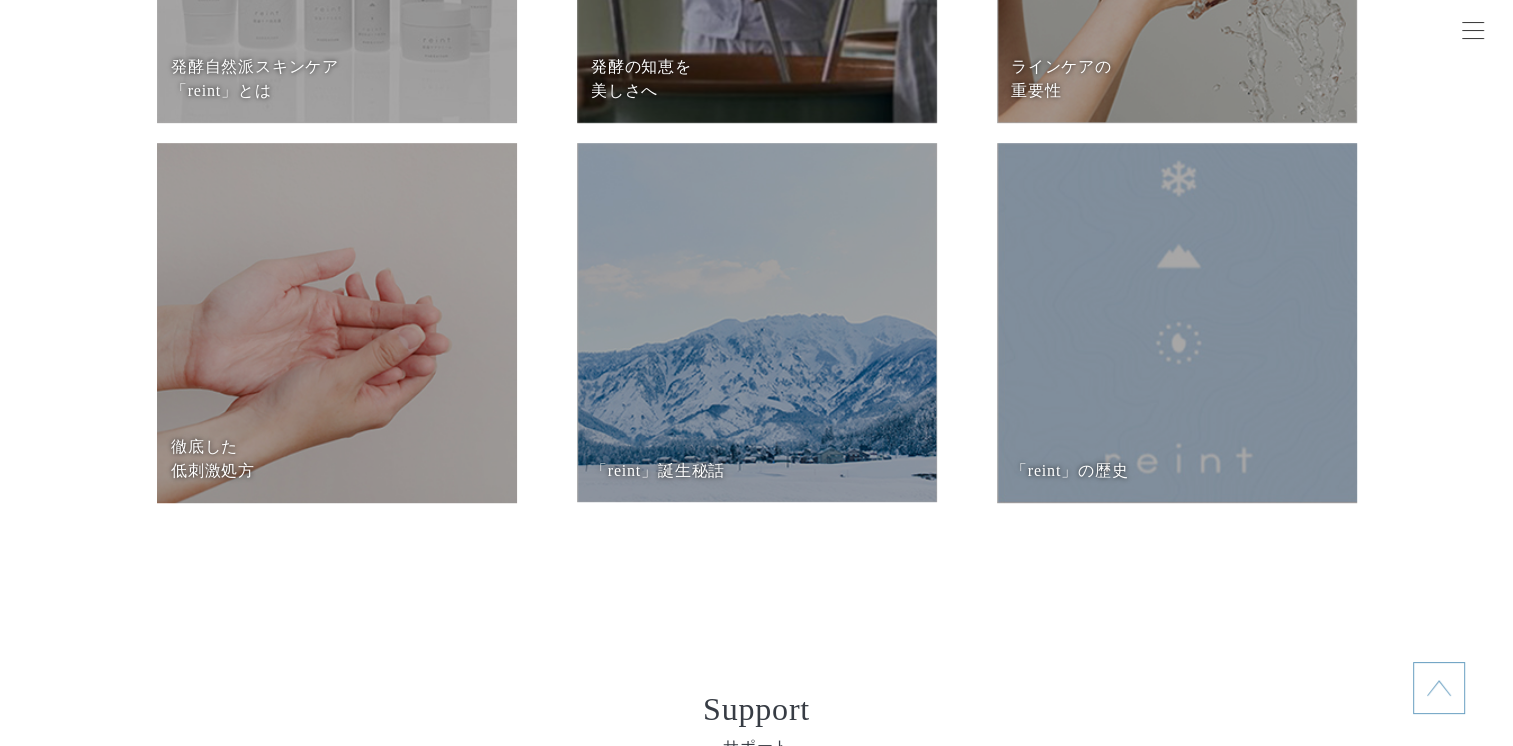 click at bounding box center [757, 322] 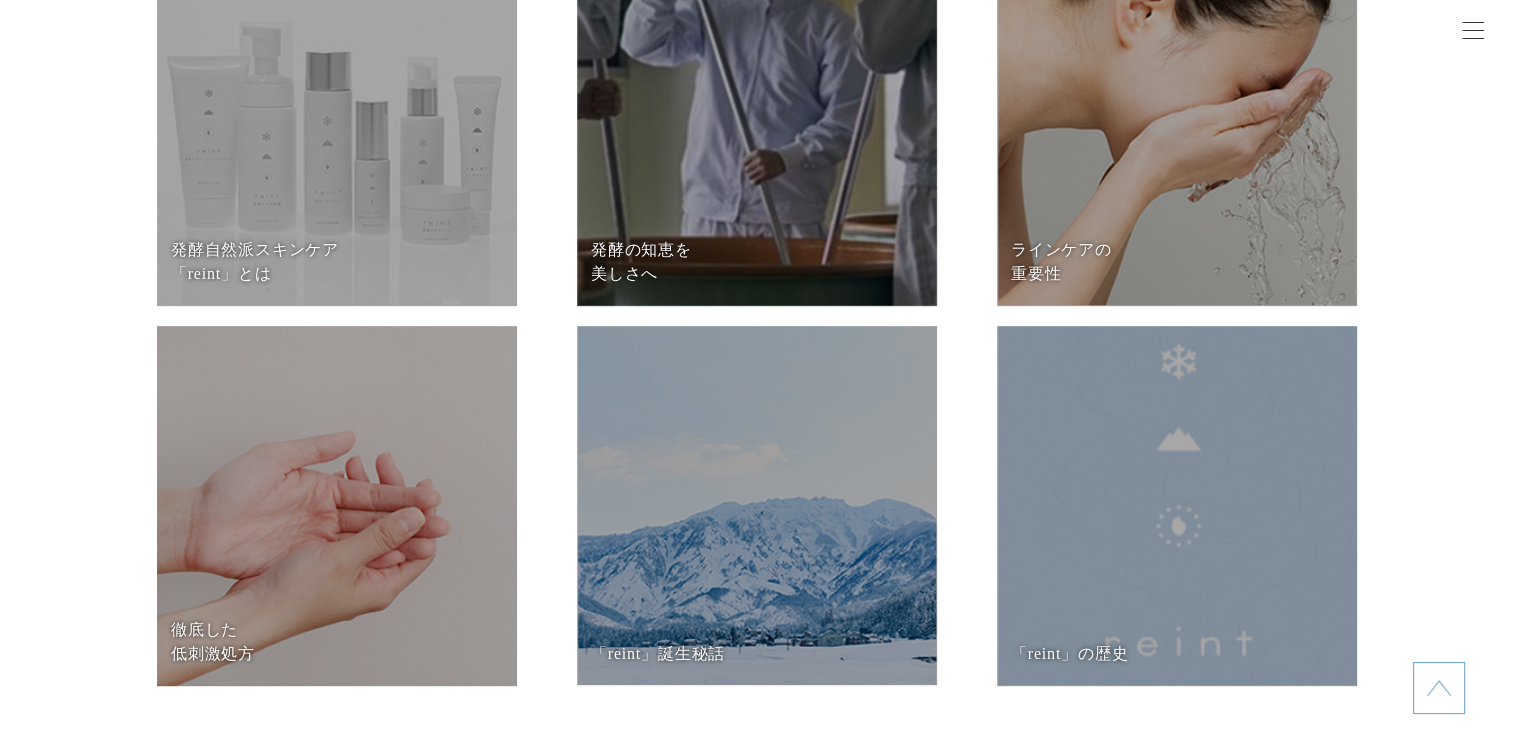scroll, scrollTop: 8400, scrollLeft: 0, axis: vertical 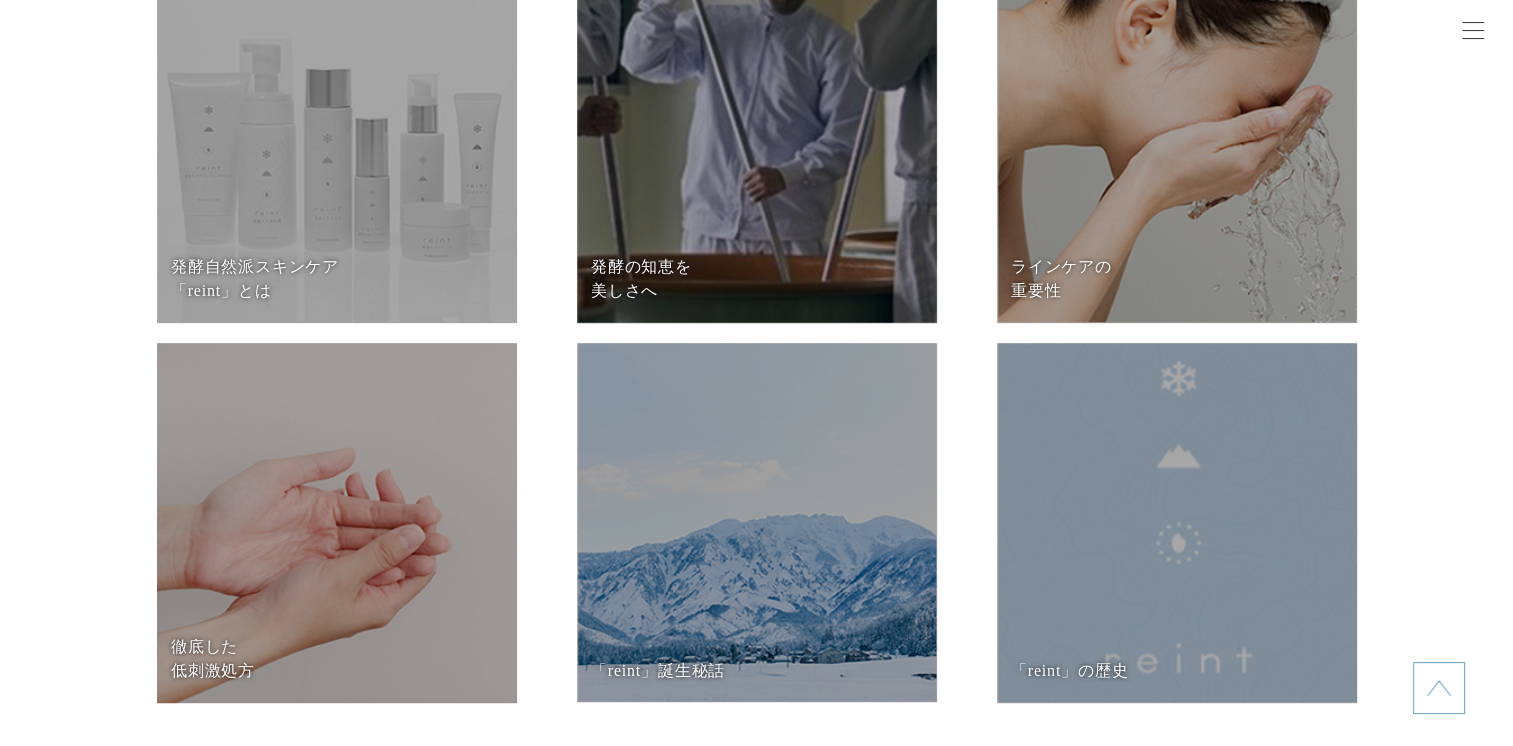 click at bounding box center (337, 143) 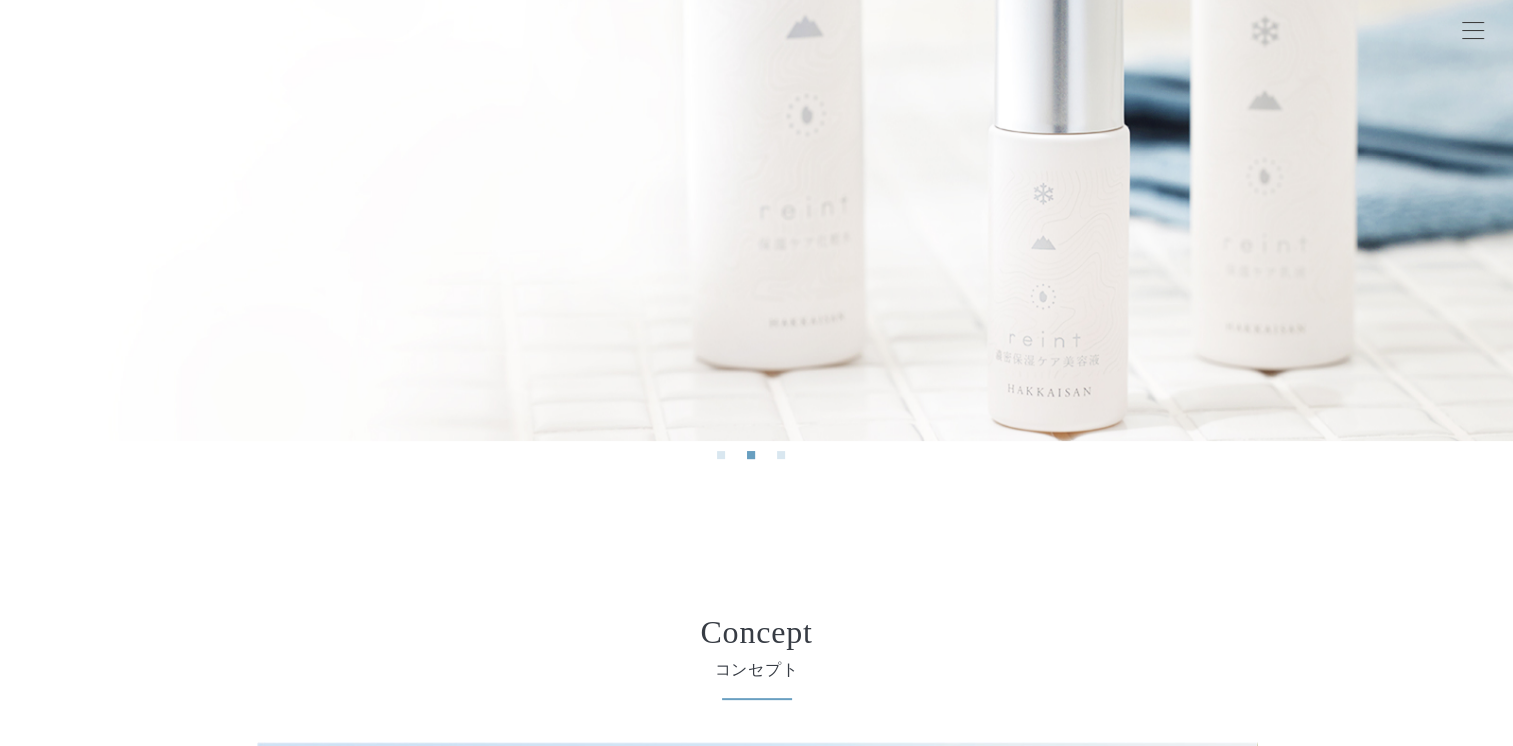 scroll, scrollTop: 100, scrollLeft: 0, axis: vertical 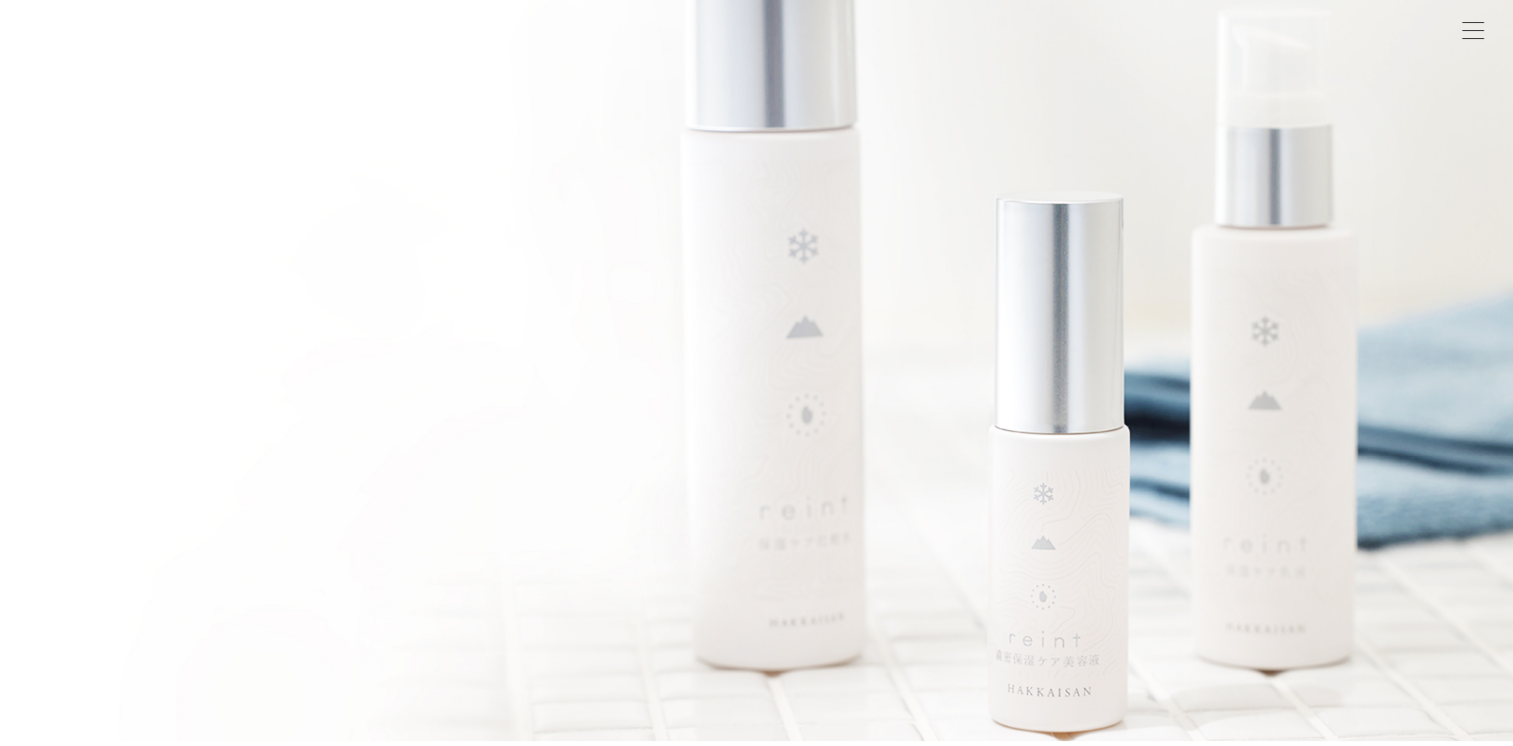 drag, startPoint x: 764, startPoint y: 371, endPoint x: 516, endPoint y: 322, distance: 252.79439 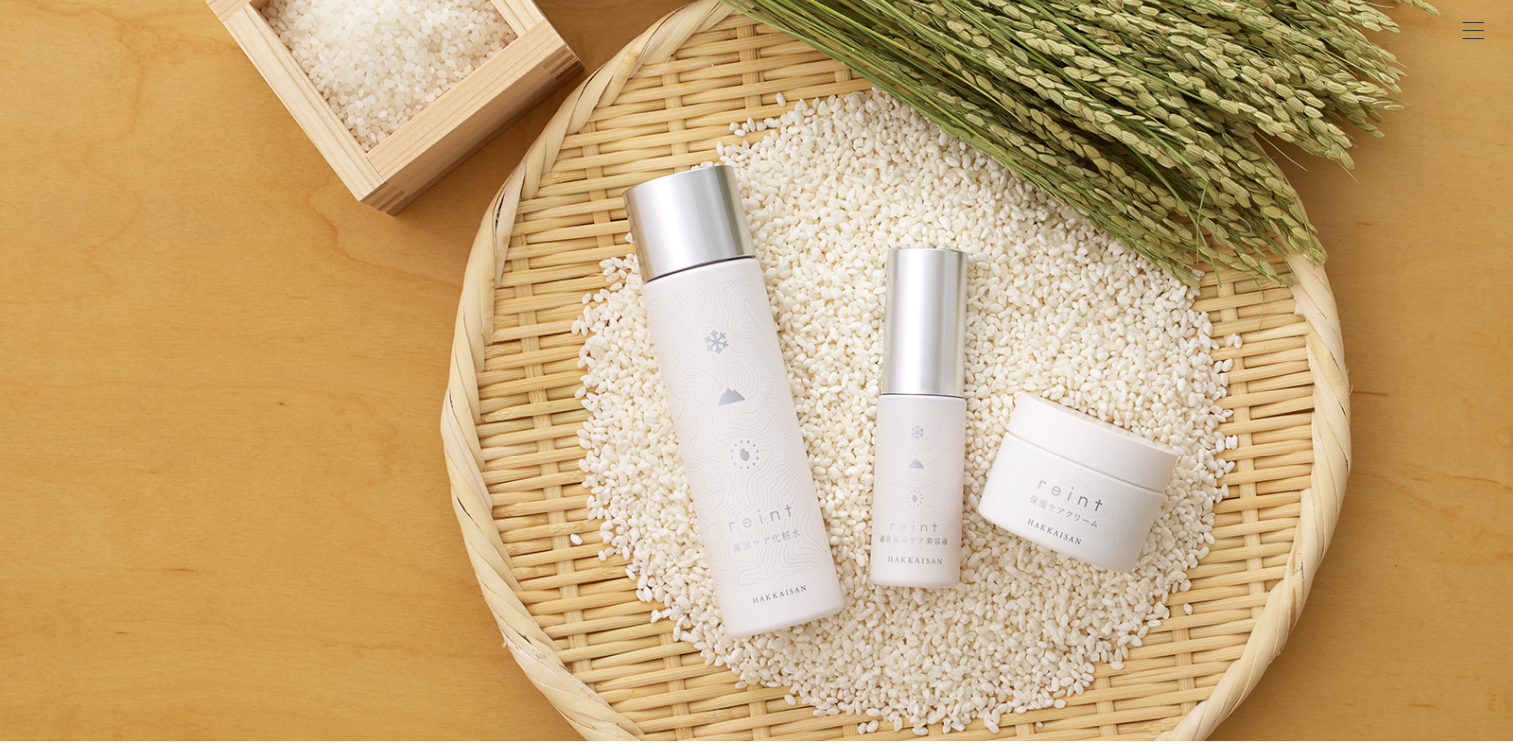 drag, startPoint x: 601, startPoint y: 414, endPoint x: 48, endPoint y: 402, distance: 553.1302 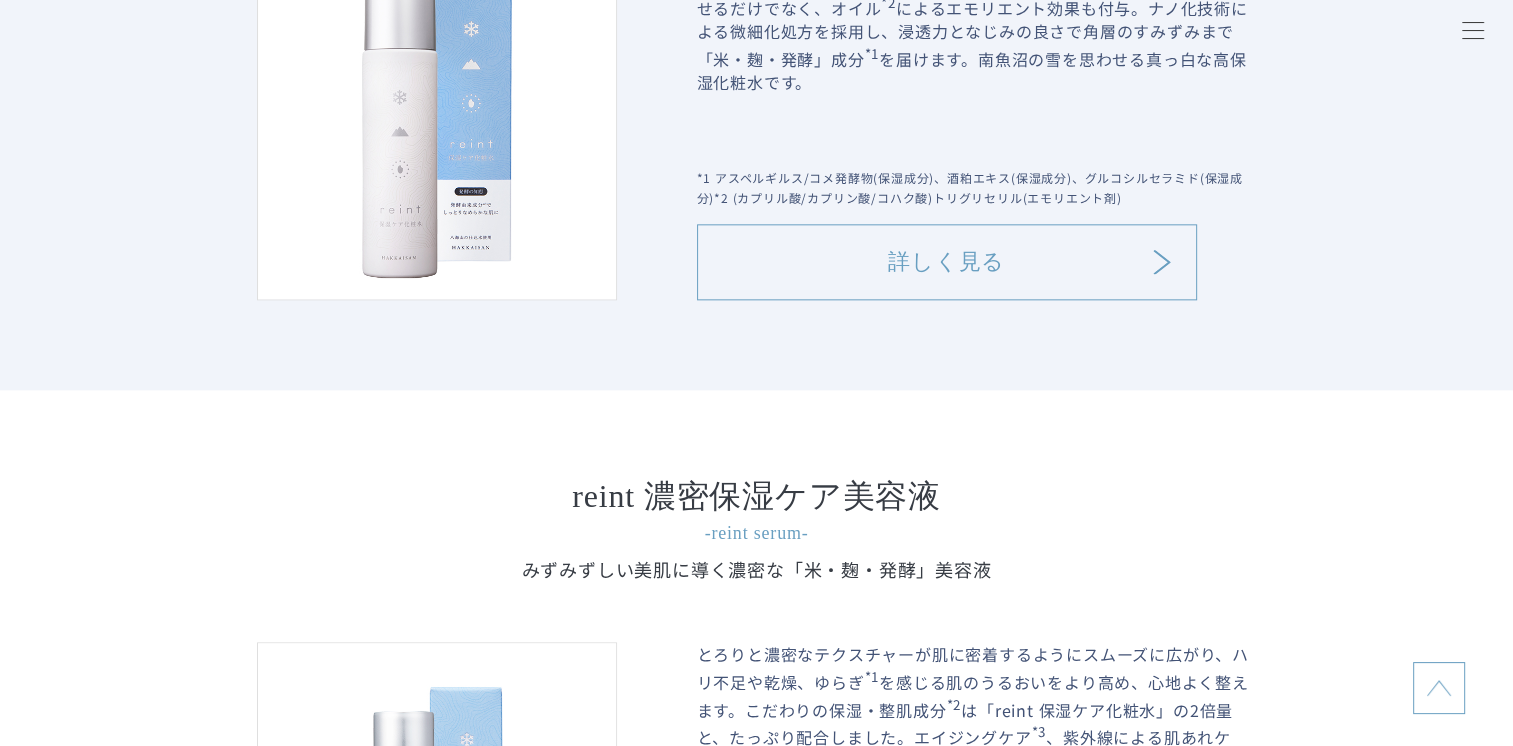 scroll, scrollTop: 2000, scrollLeft: 0, axis: vertical 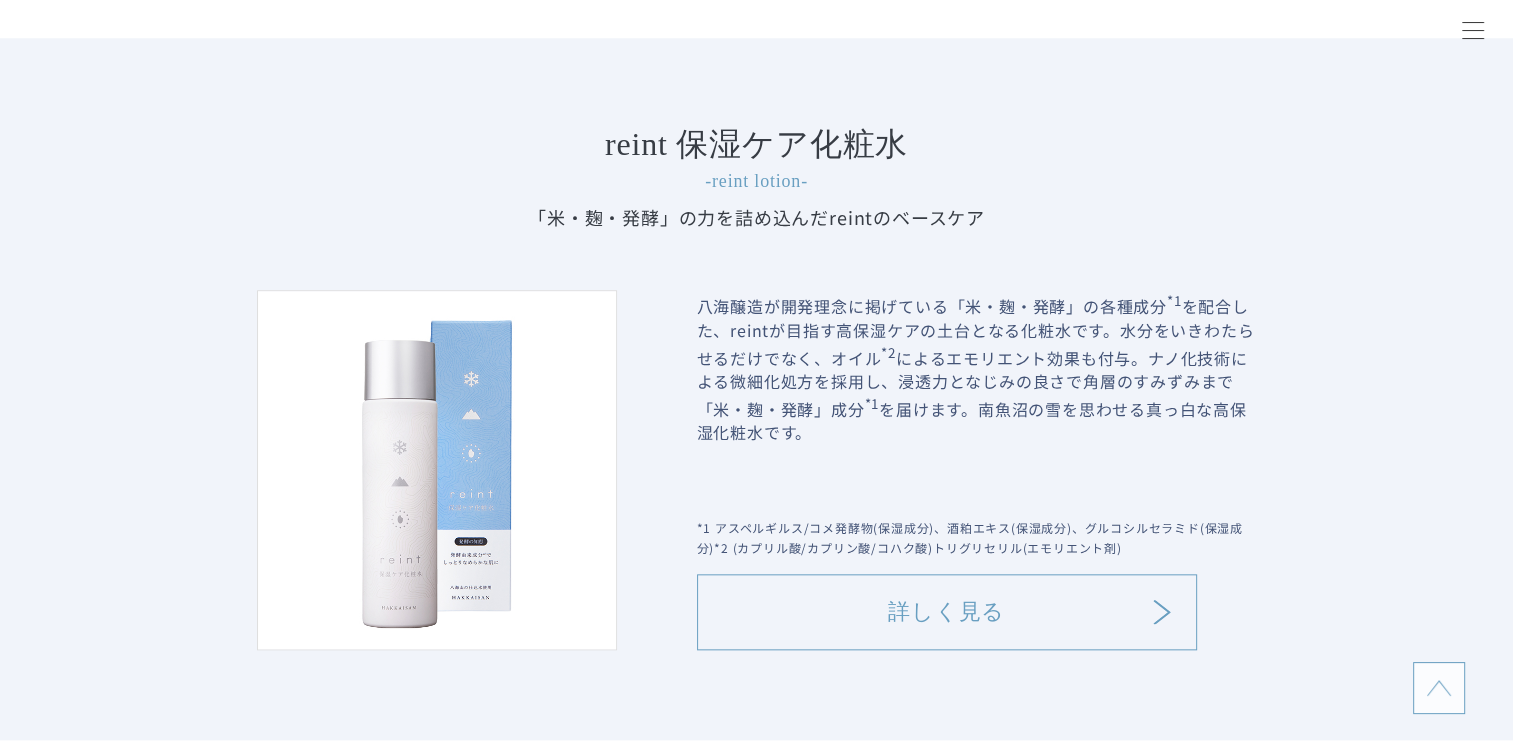click on "詳しく見る" at bounding box center (947, 612) 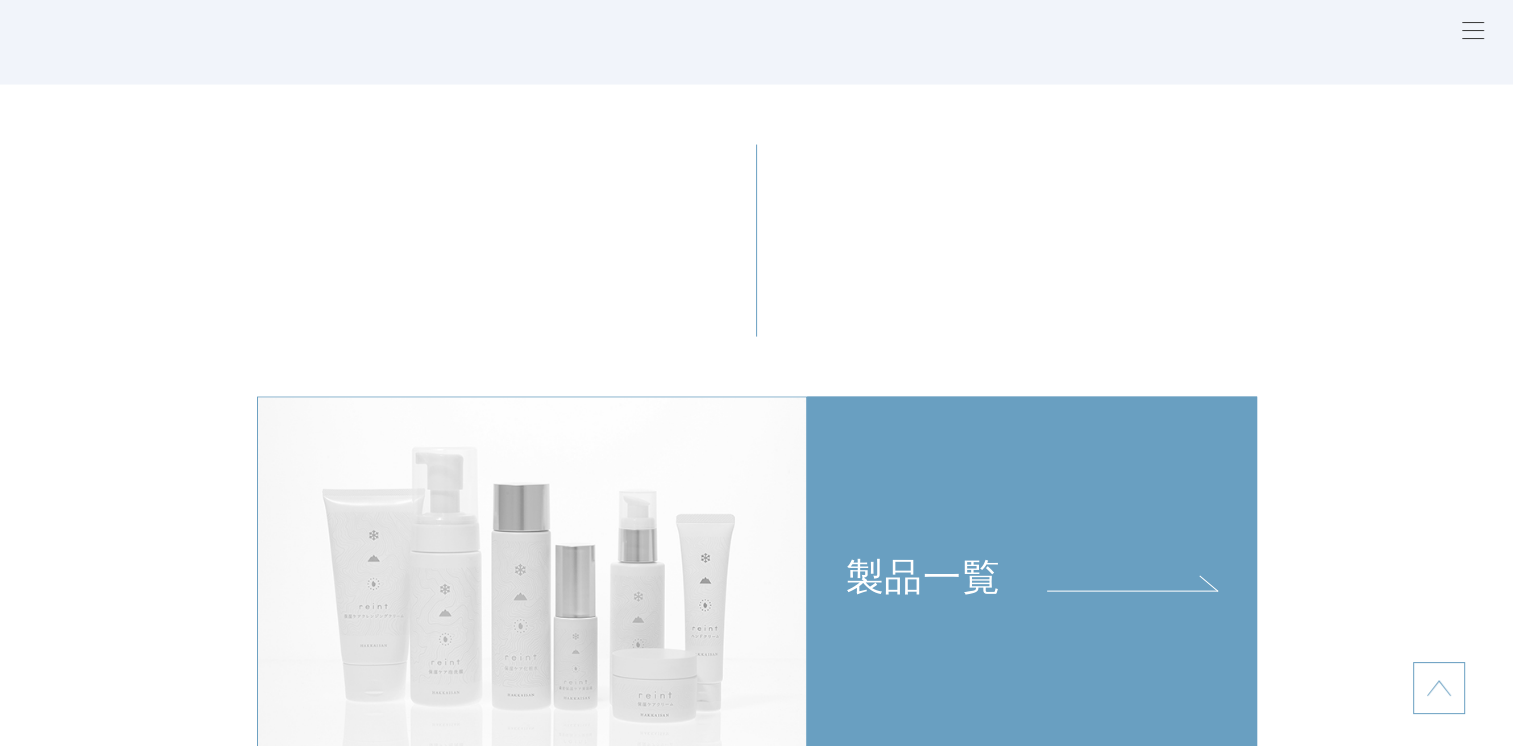 scroll, scrollTop: 4300, scrollLeft: 0, axis: vertical 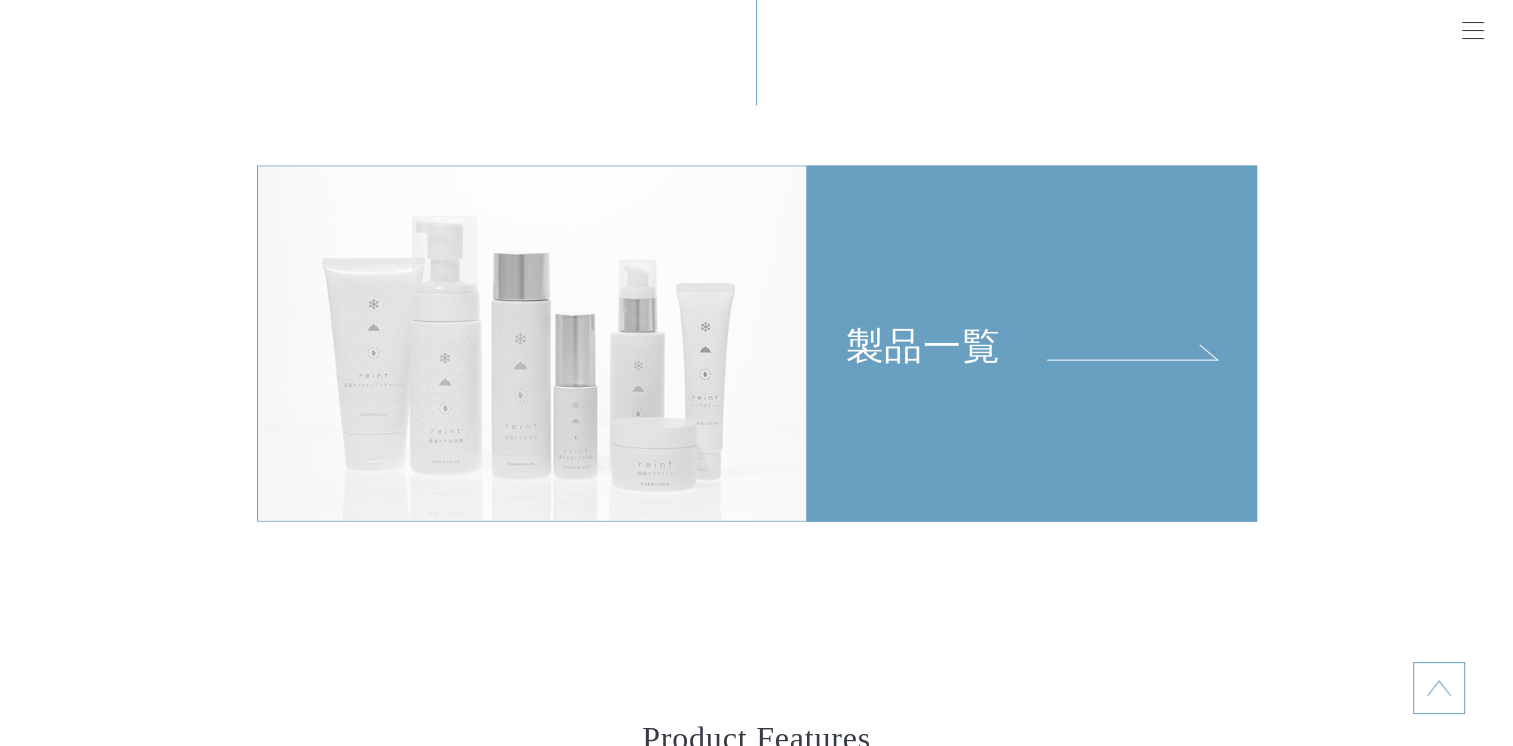 click on "製品一覧" at bounding box center [1032, 344] 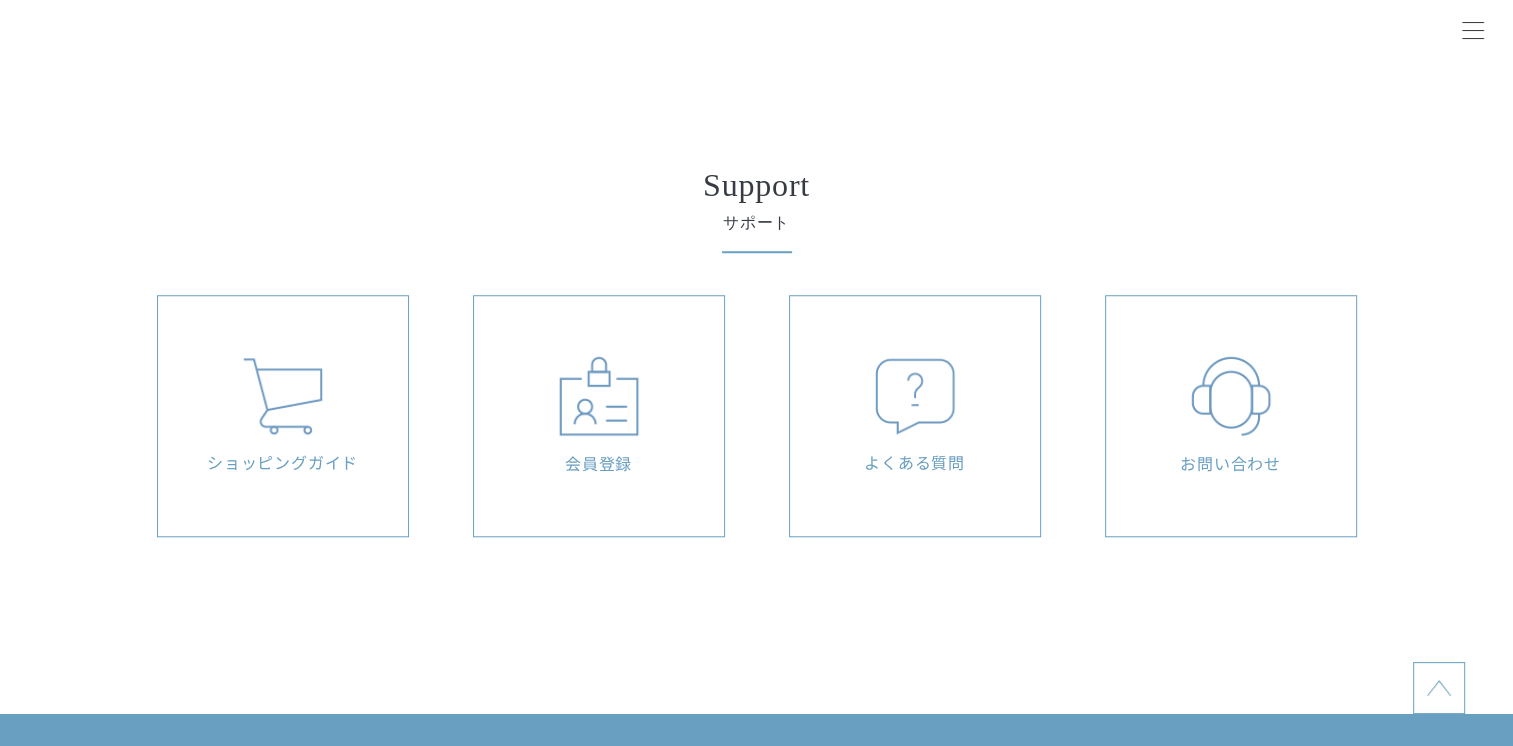 scroll, scrollTop: 8700, scrollLeft: 0, axis: vertical 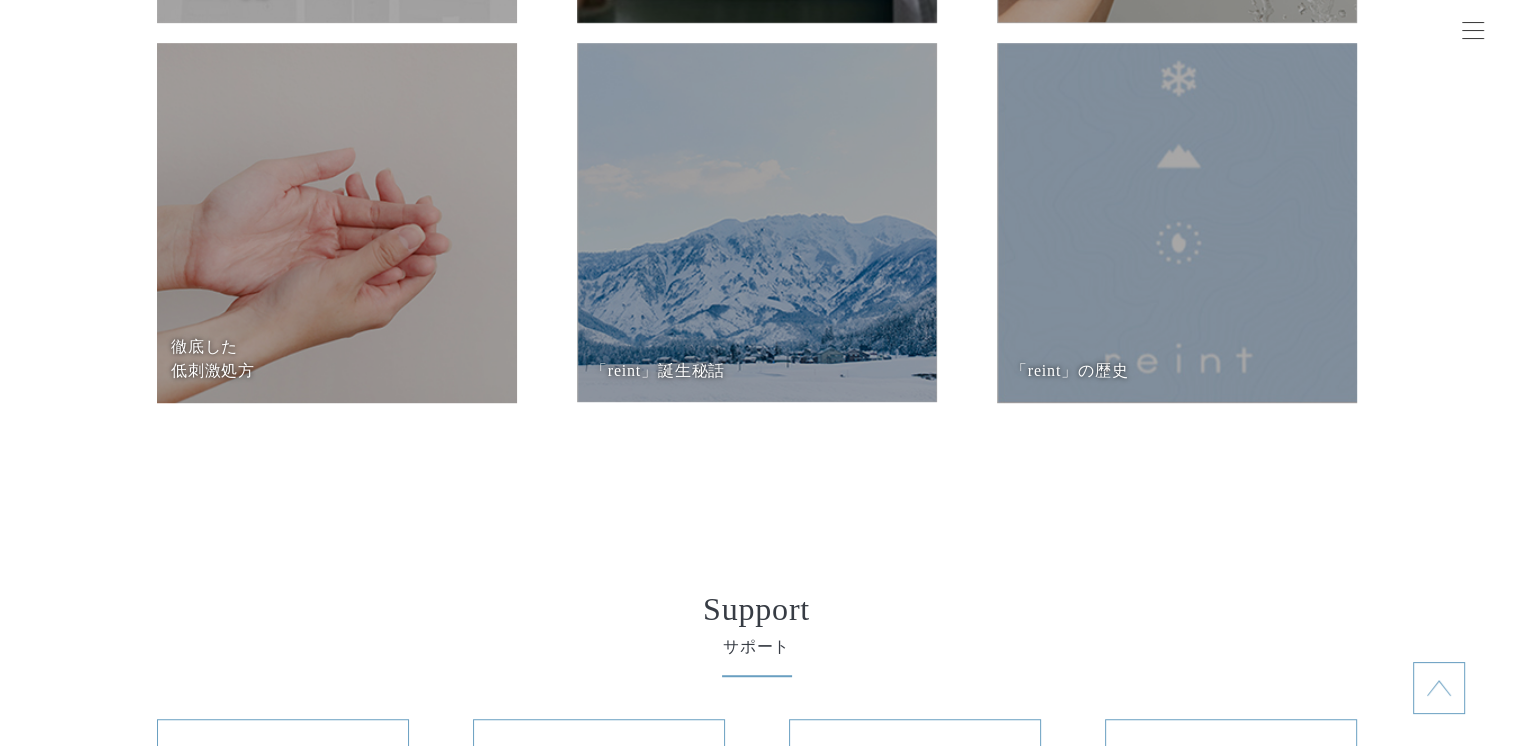 click at bounding box center [1177, 223] 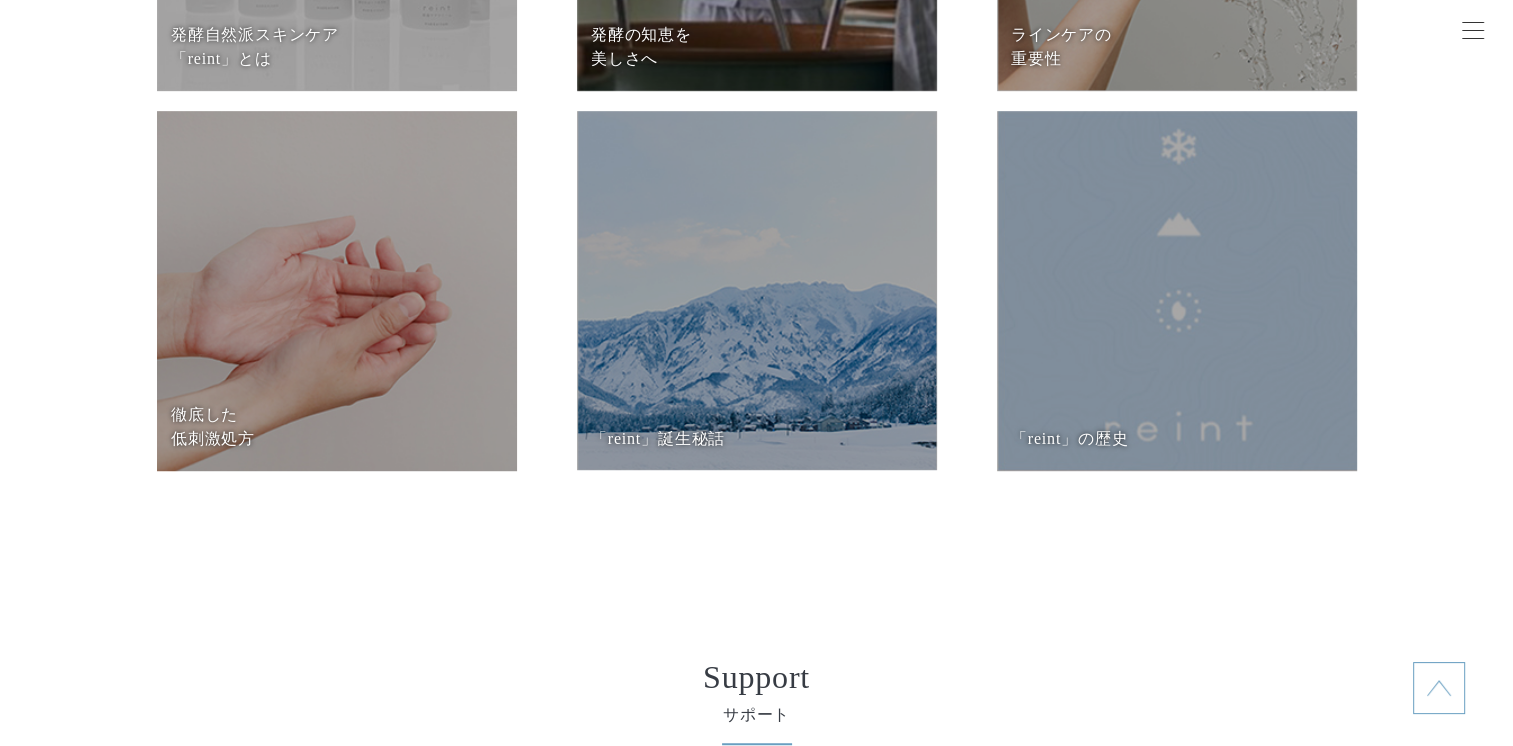 scroll, scrollTop: 8500, scrollLeft: 0, axis: vertical 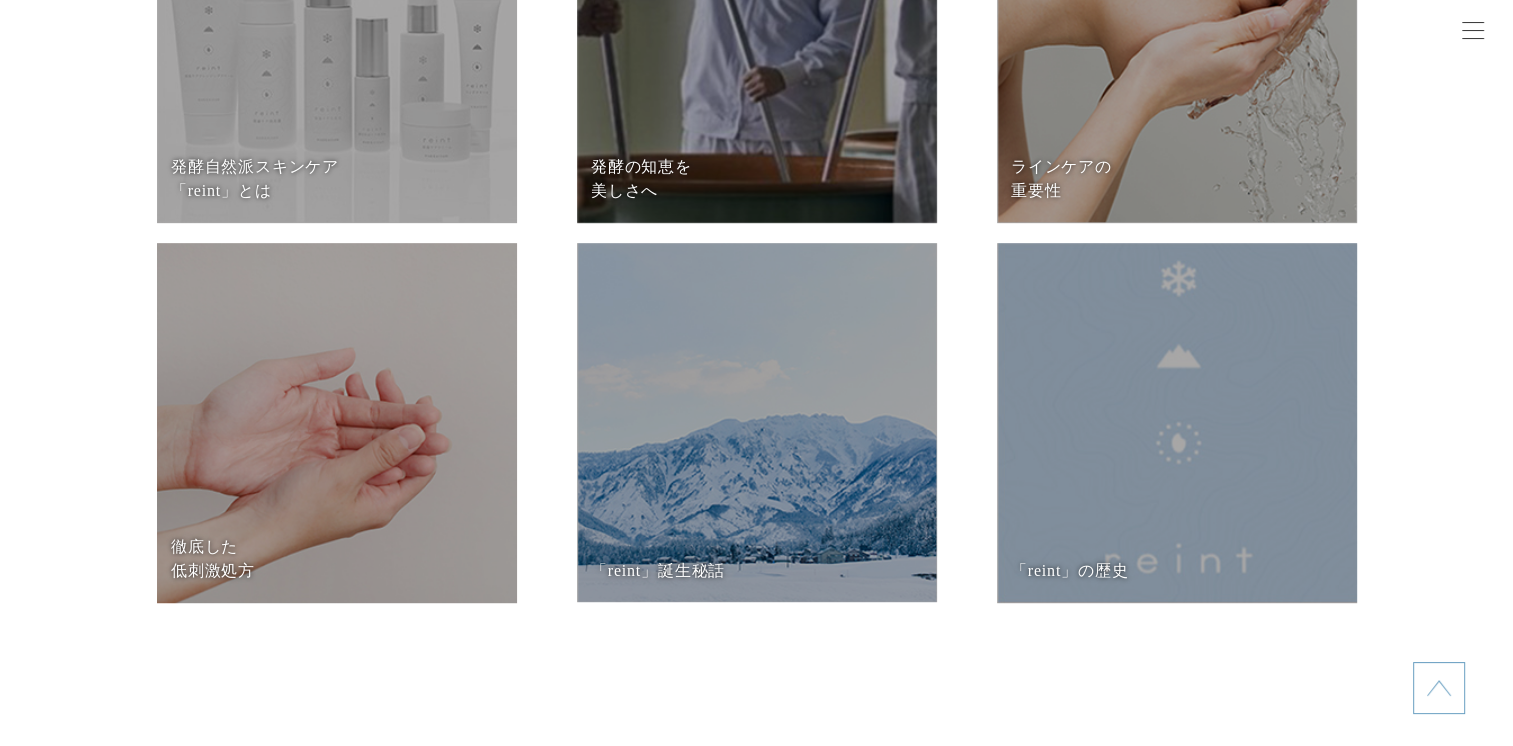 click at bounding box center [757, 43] 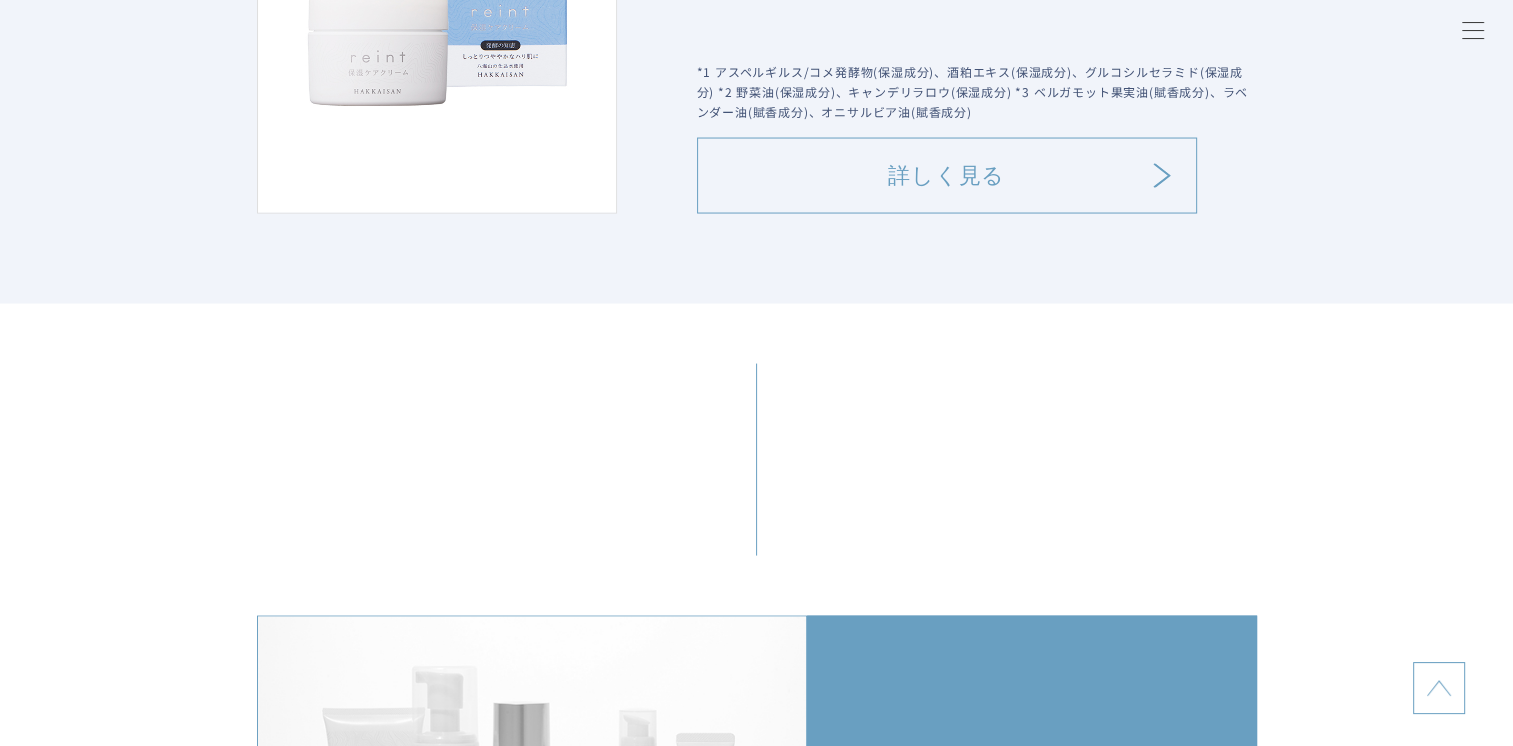 scroll, scrollTop: 4100, scrollLeft: 0, axis: vertical 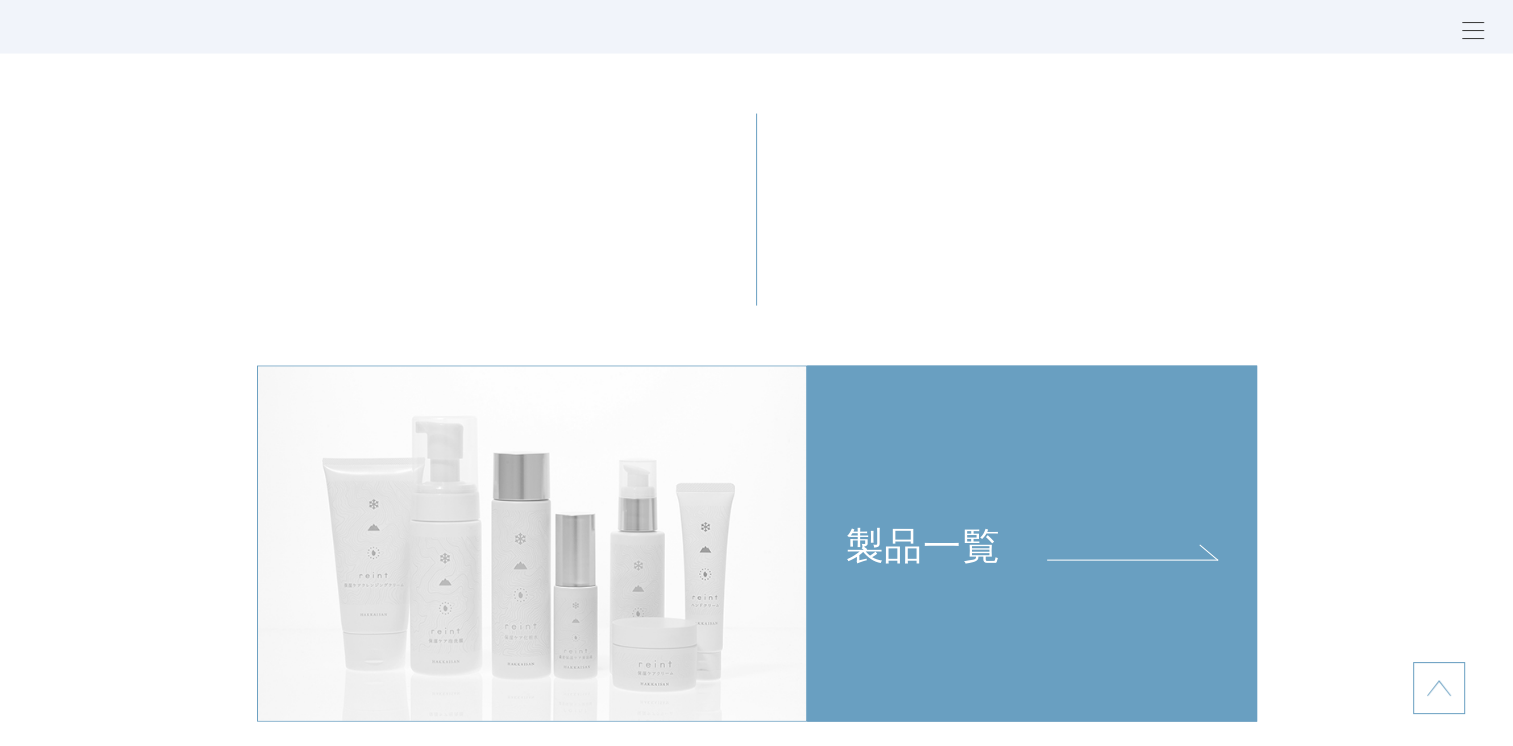 click on "製品一覧" at bounding box center [1032, 468] 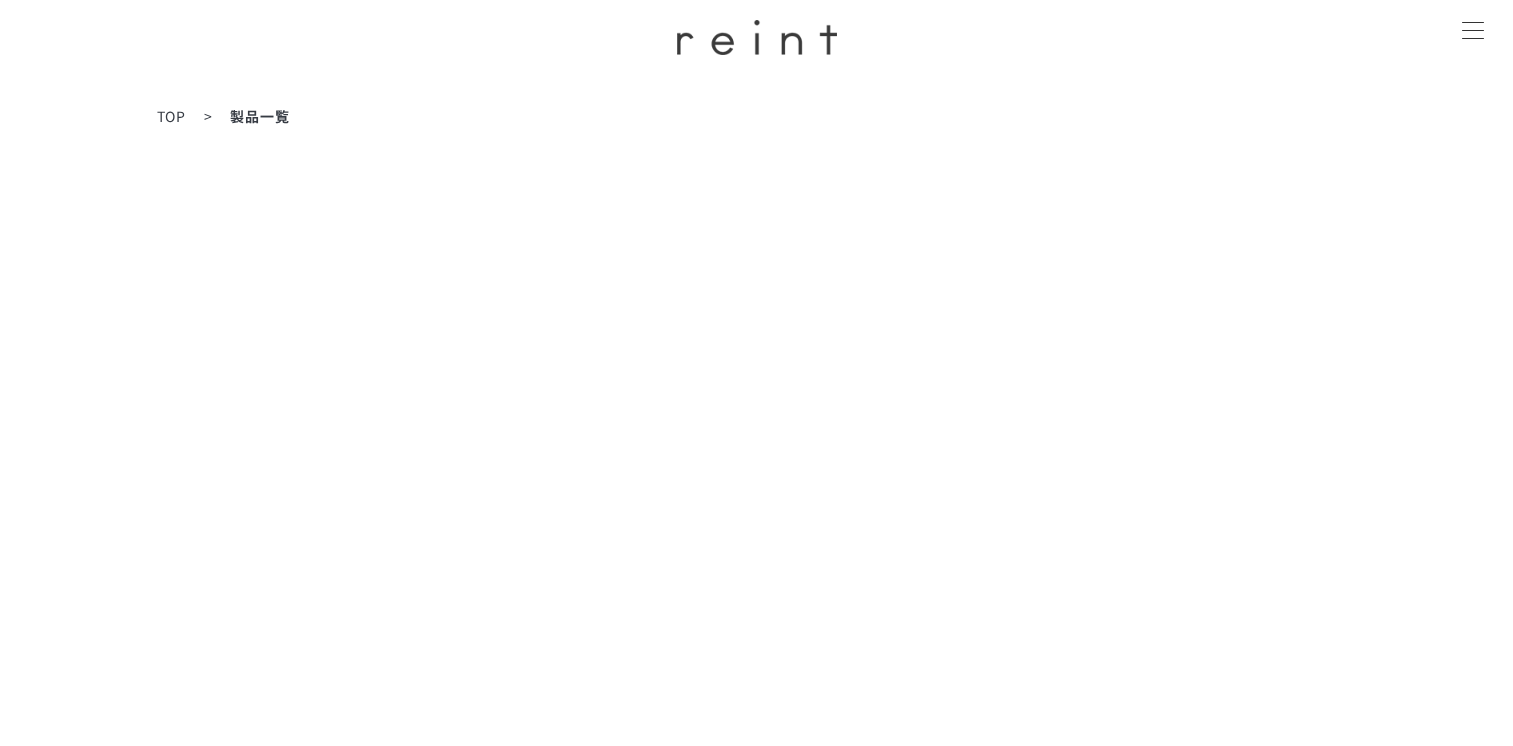 scroll, scrollTop: 0, scrollLeft: 0, axis: both 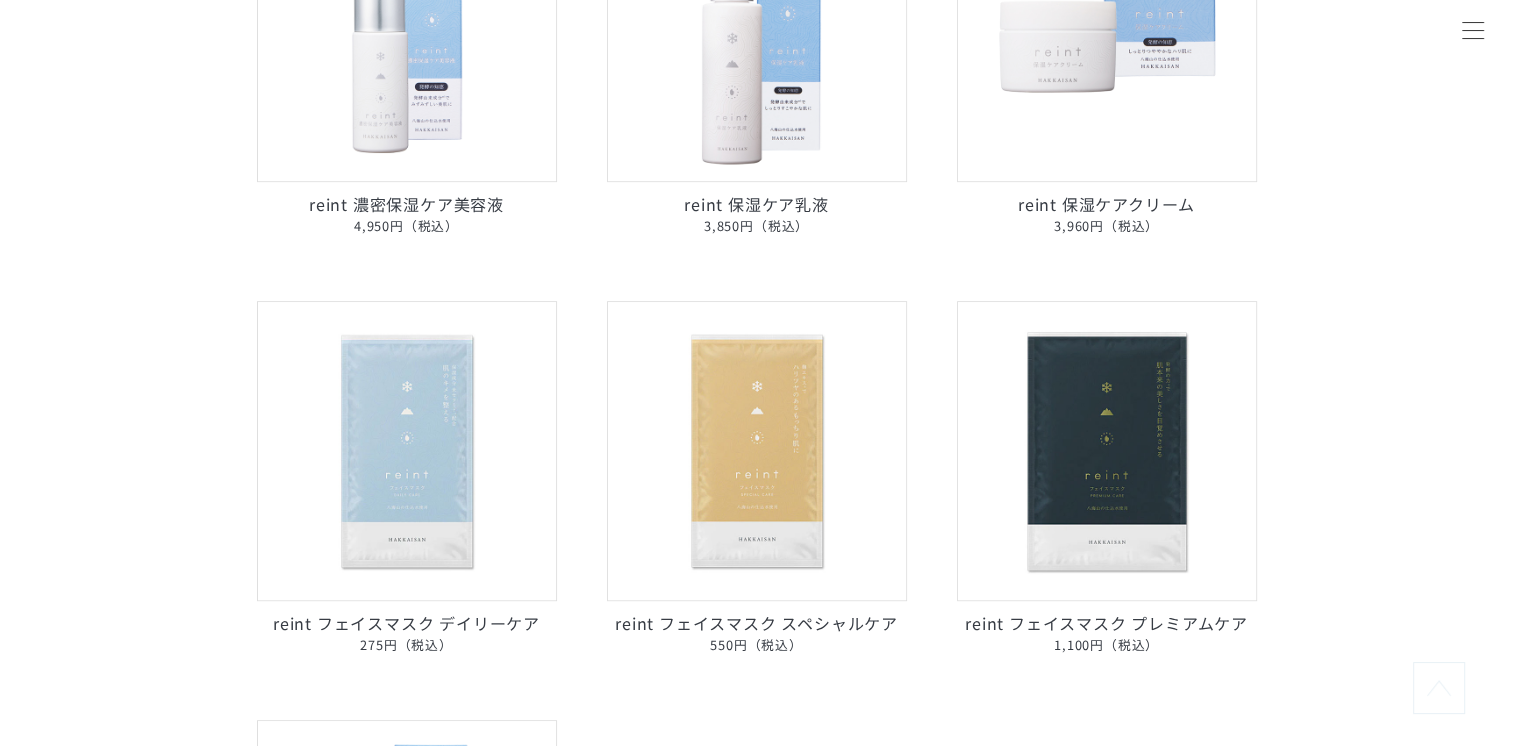 click at bounding box center (407, 451) 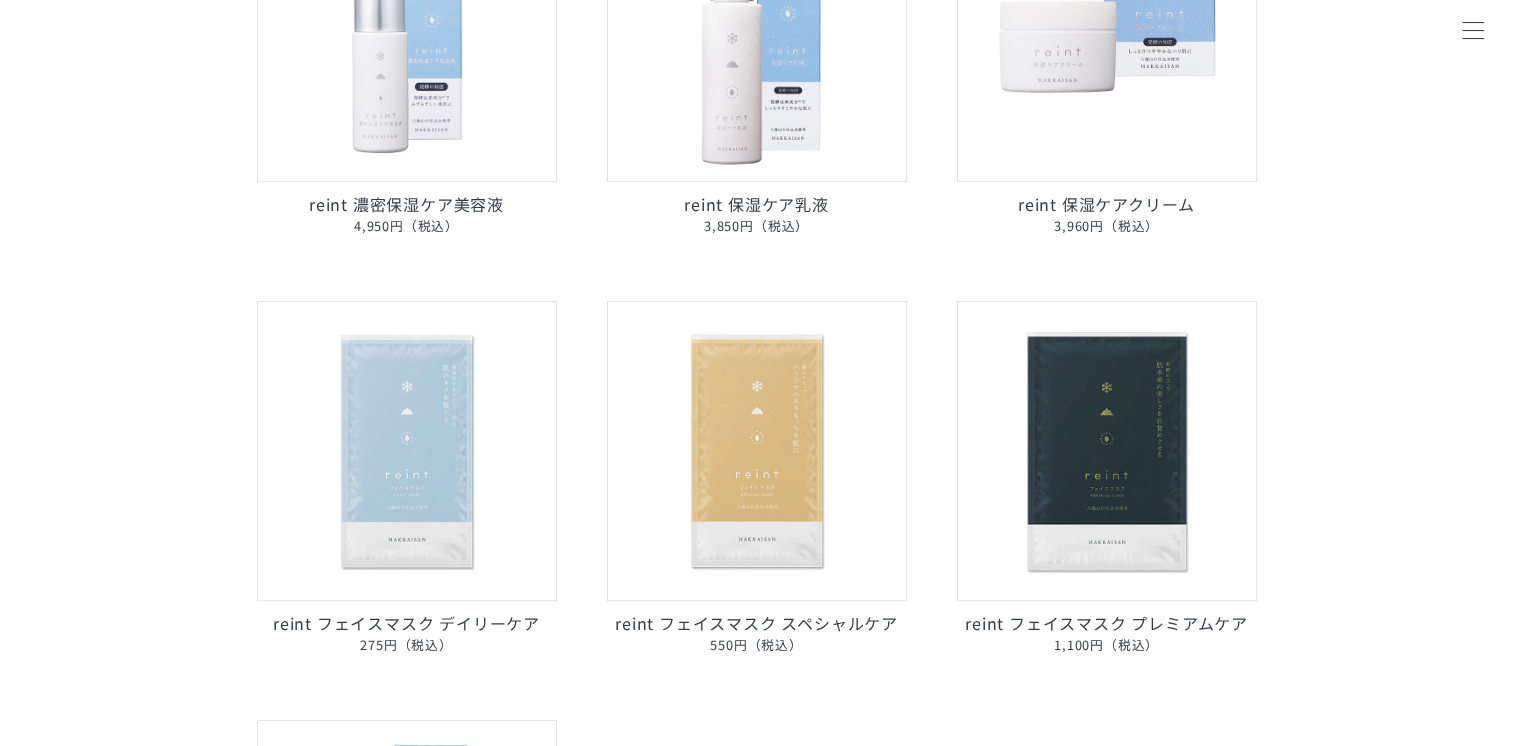 click at bounding box center [1107, 451] 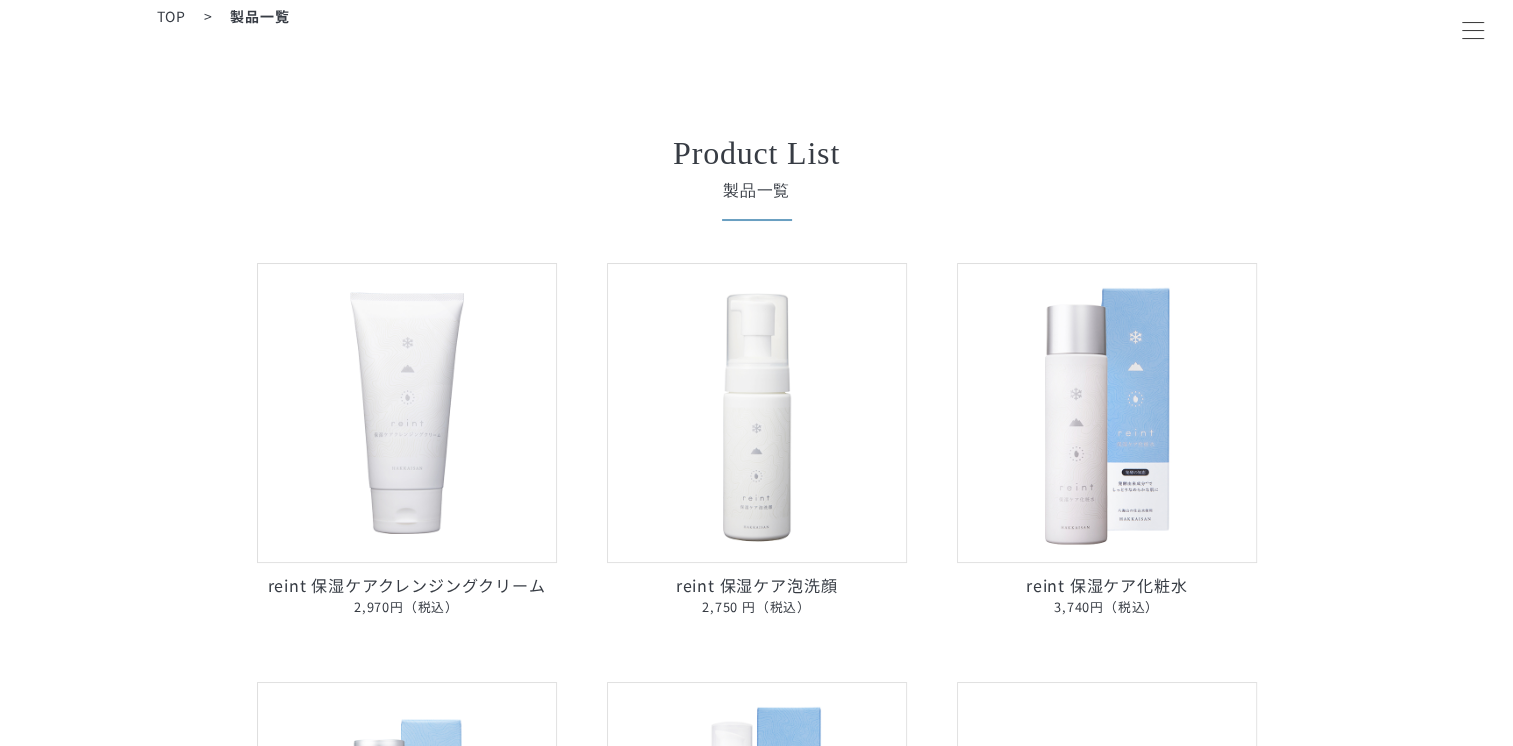 scroll, scrollTop: 100, scrollLeft: 0, axis: vertical 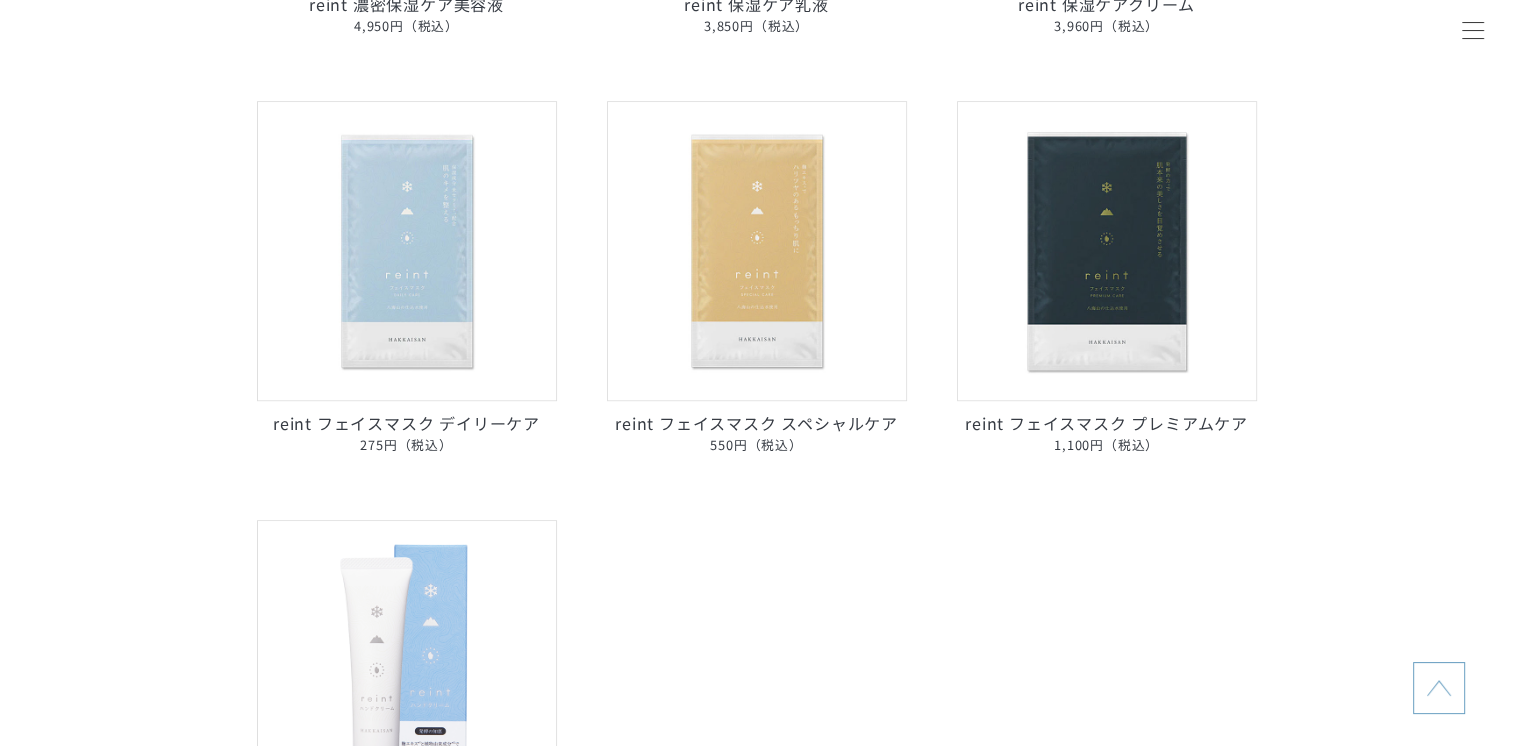 click at bounding box center (407, 251) 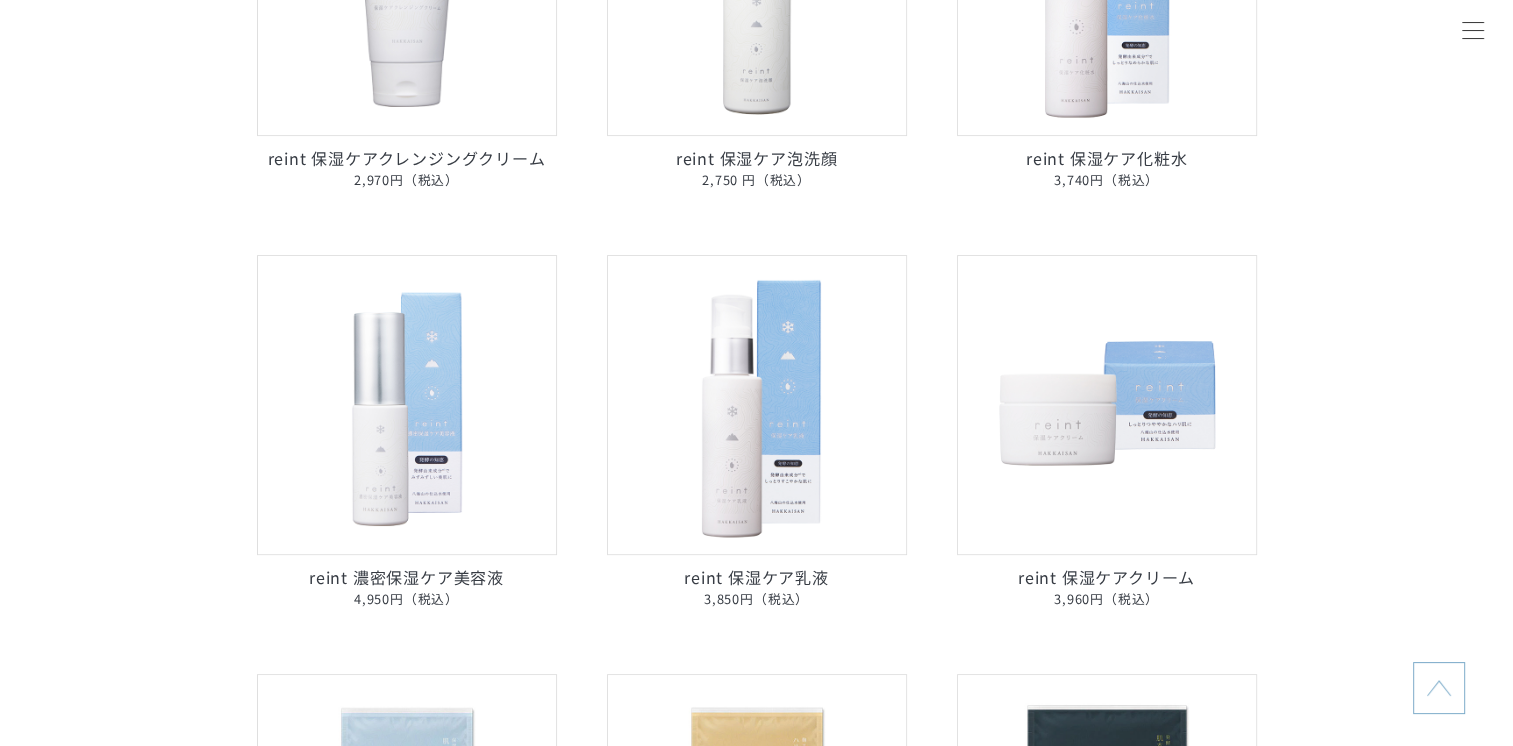 scroll, scrollTop: 500, scrollLeft: 0, axis: vertical 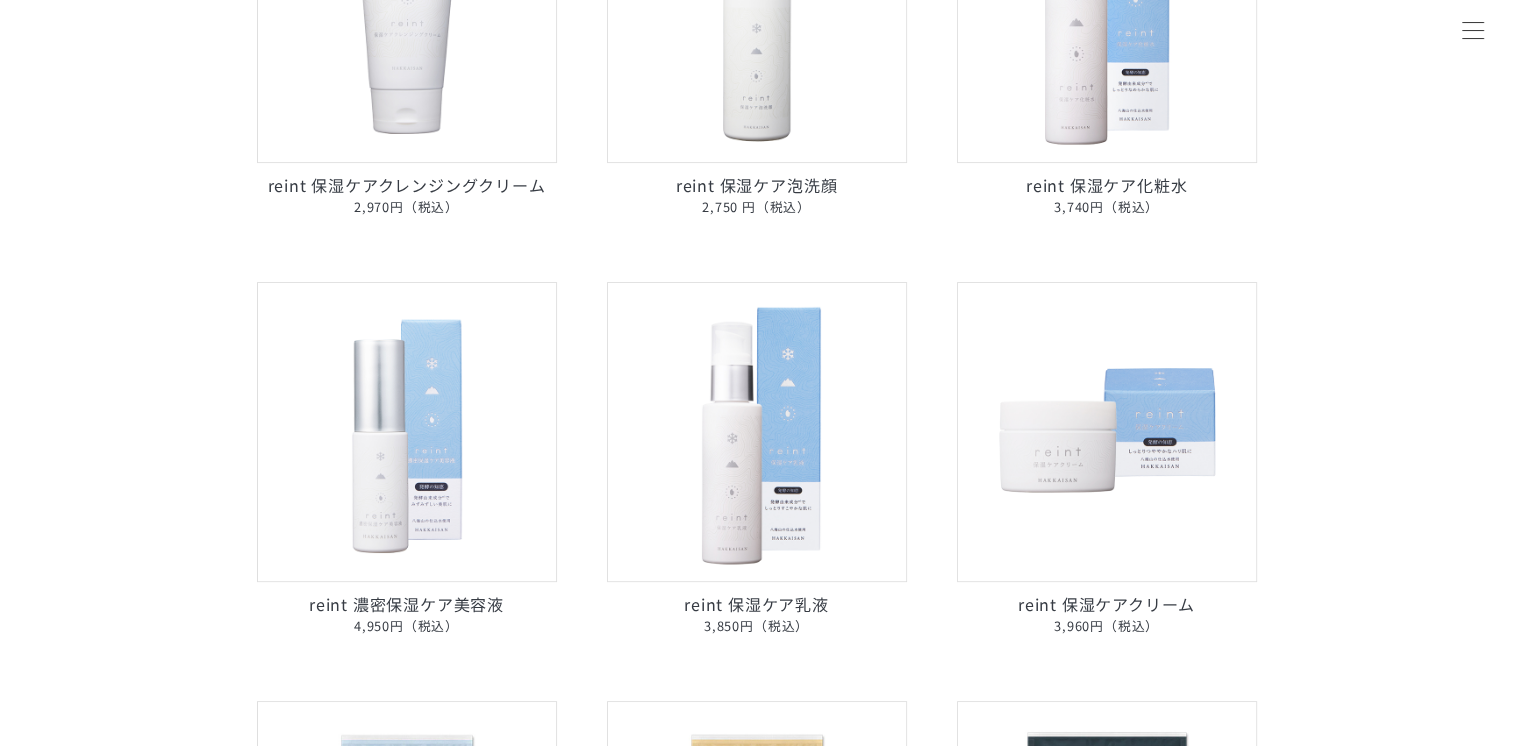 click at bounding box center [757, 432] 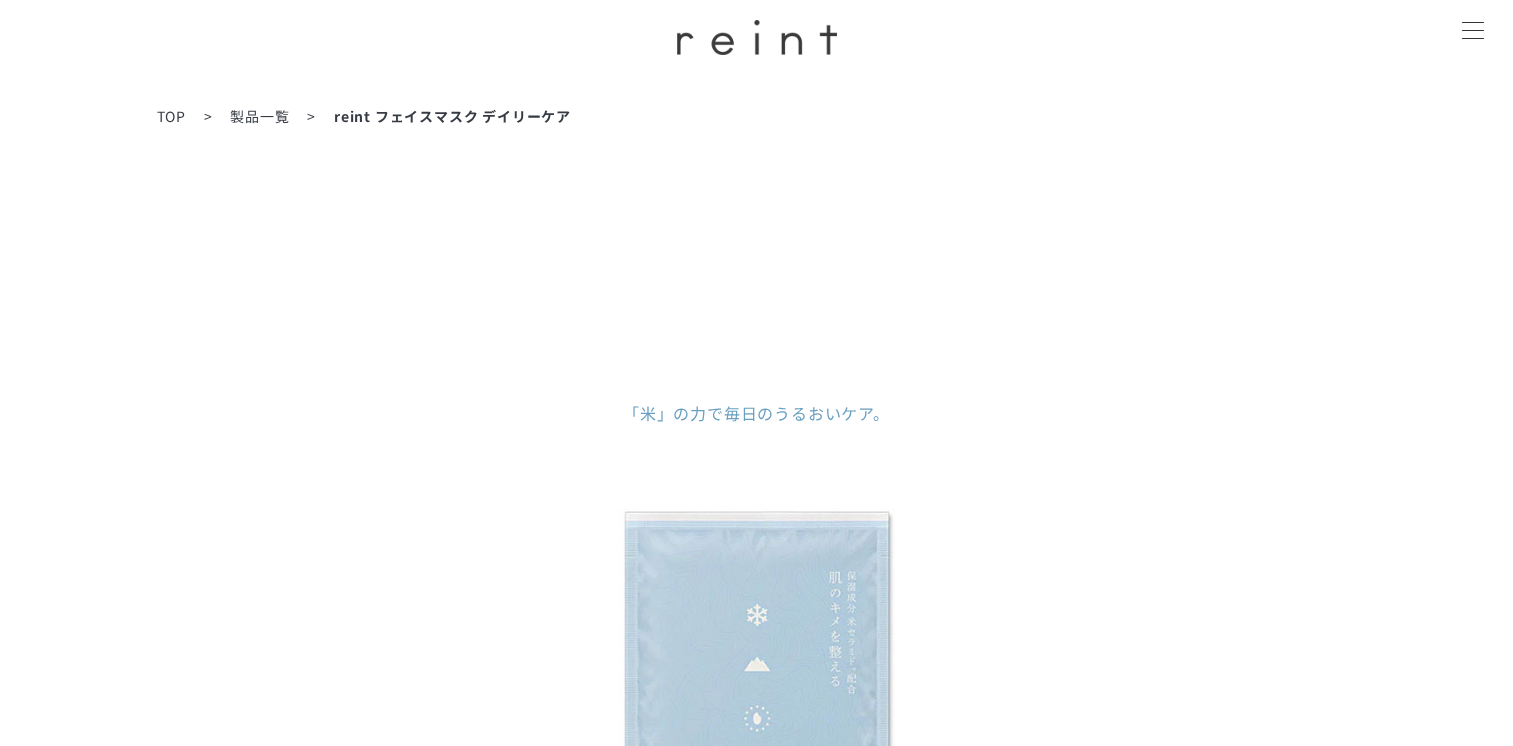 scroll, scrollTop: 500, scrollLeft: 0, axis: vertical 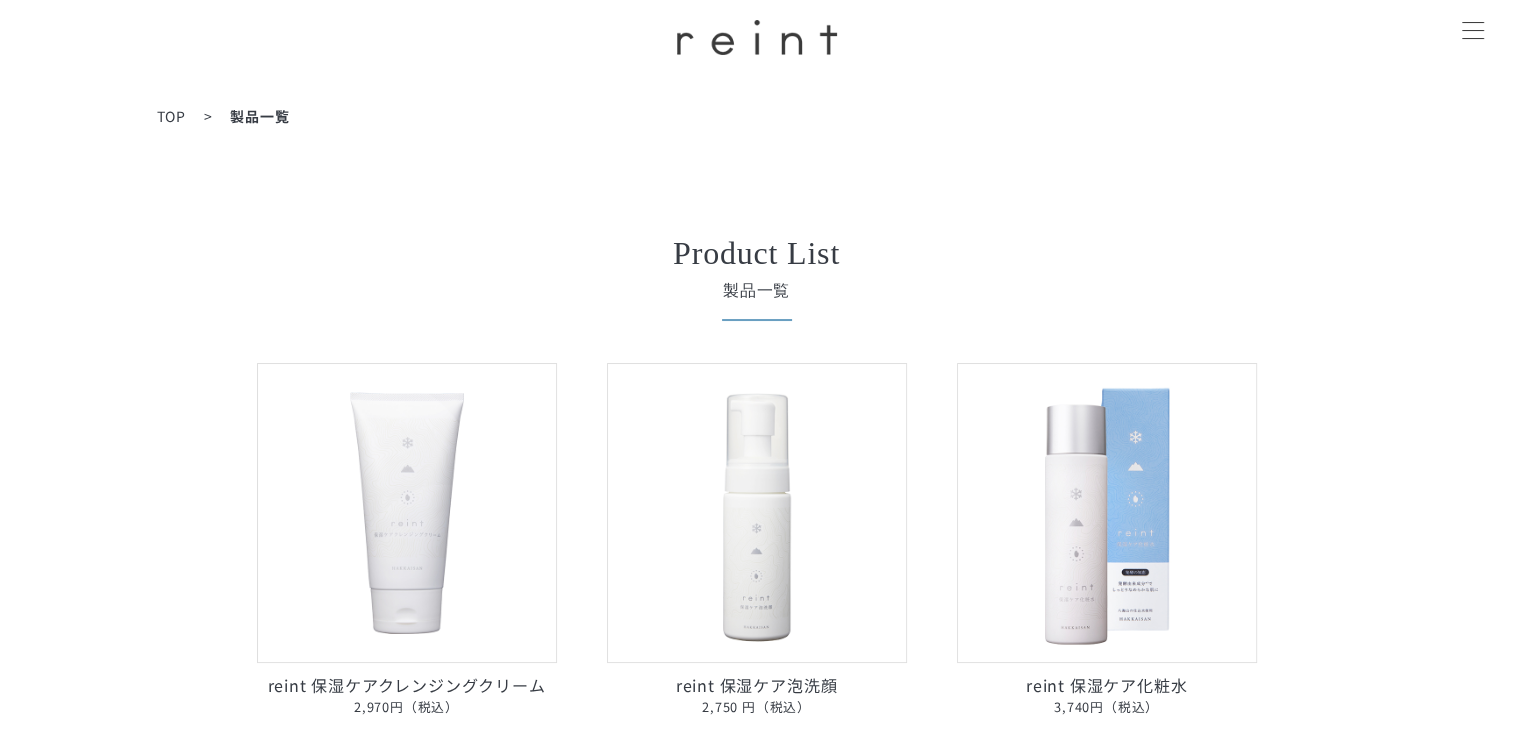 click at bounding box center [407, 513] 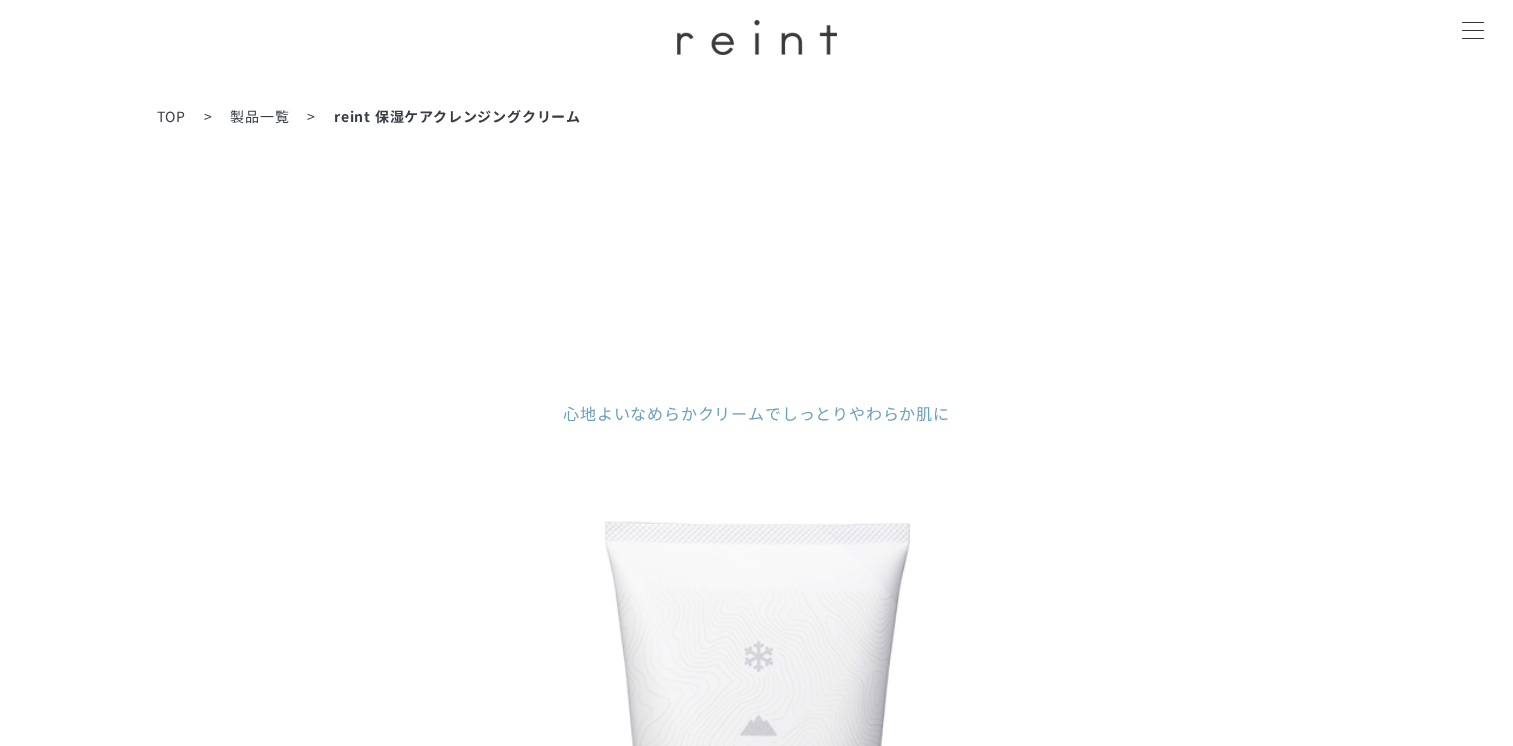 scroll, scrollTop: 0, scrollLeft: 0, axis: both 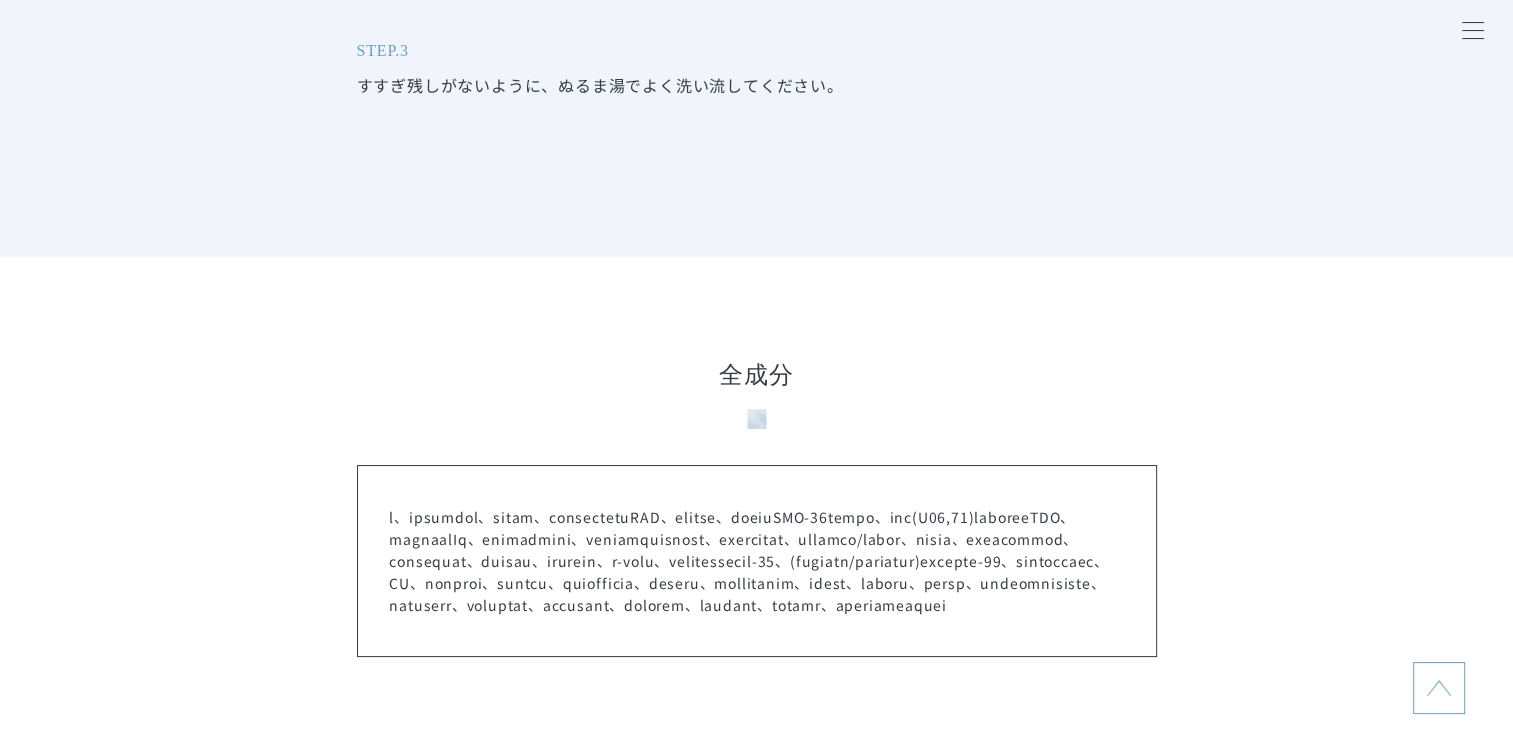 drag, startPoint x: 21, startPoint y: 3, endPoint x: 138, endPoint y: 12, distance: 117.34564 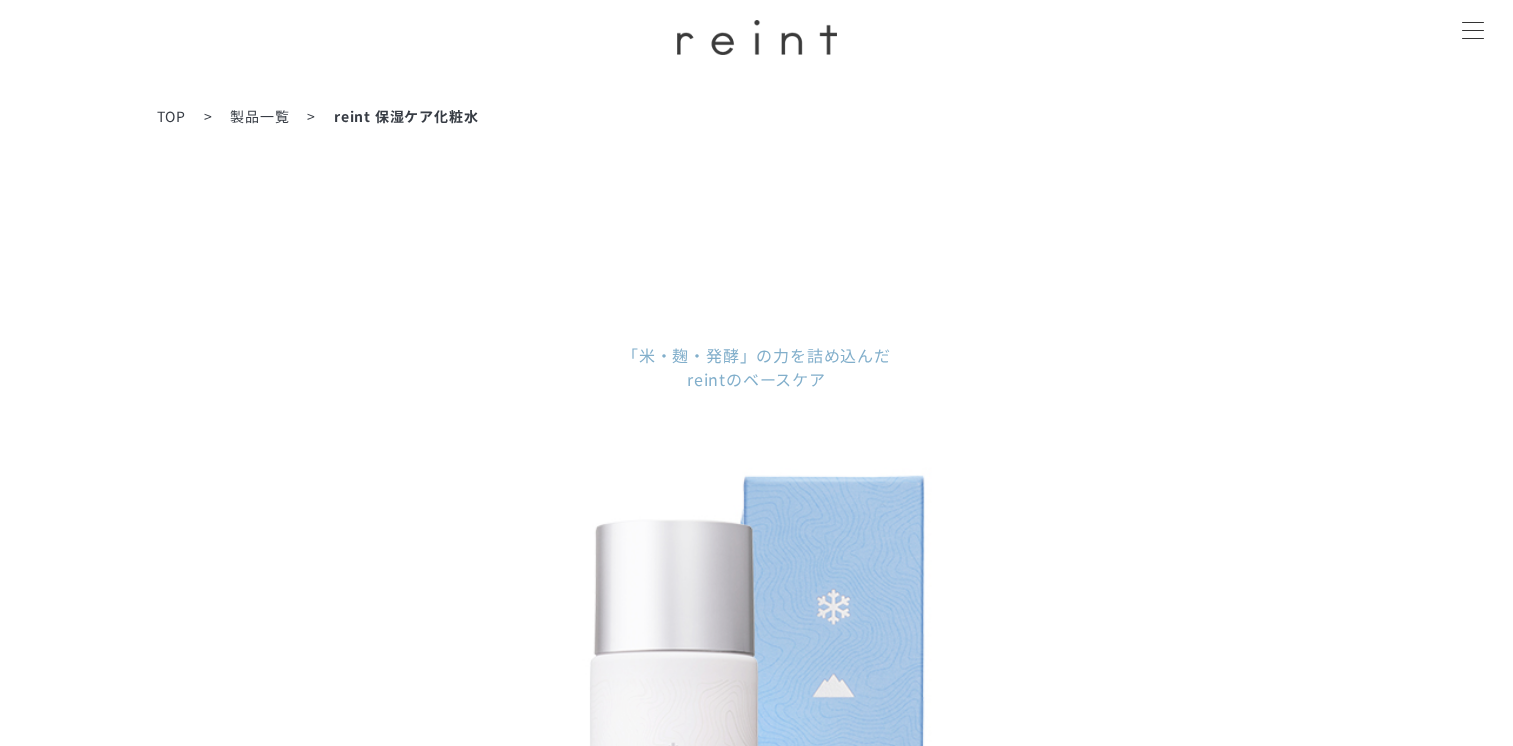 scroll, scrollTop: 0, scrollLeft: 0, axis: both 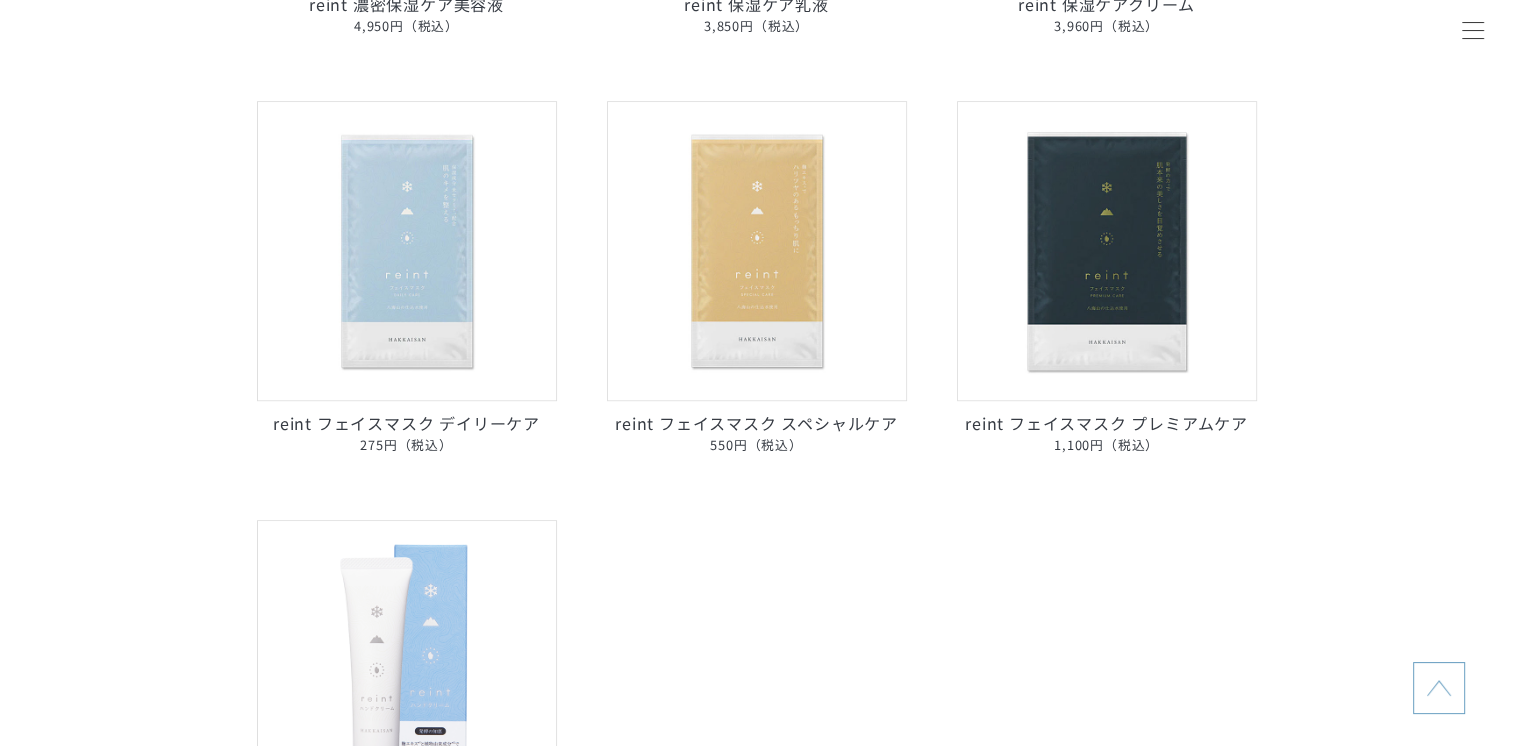 click at bounding box center [407, 251] 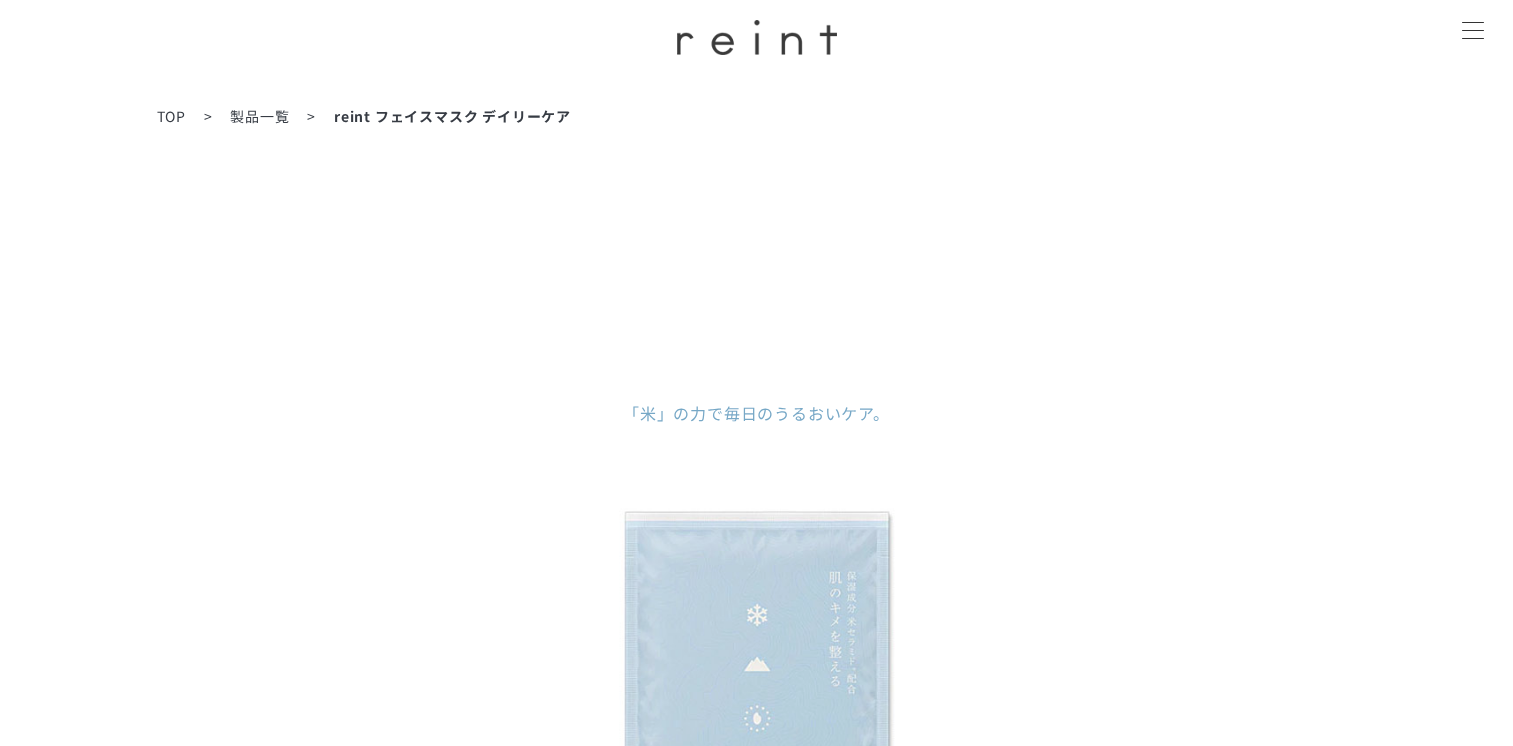 scroll, scrollTop: 64, scrollLeft: 0, axis: vertical 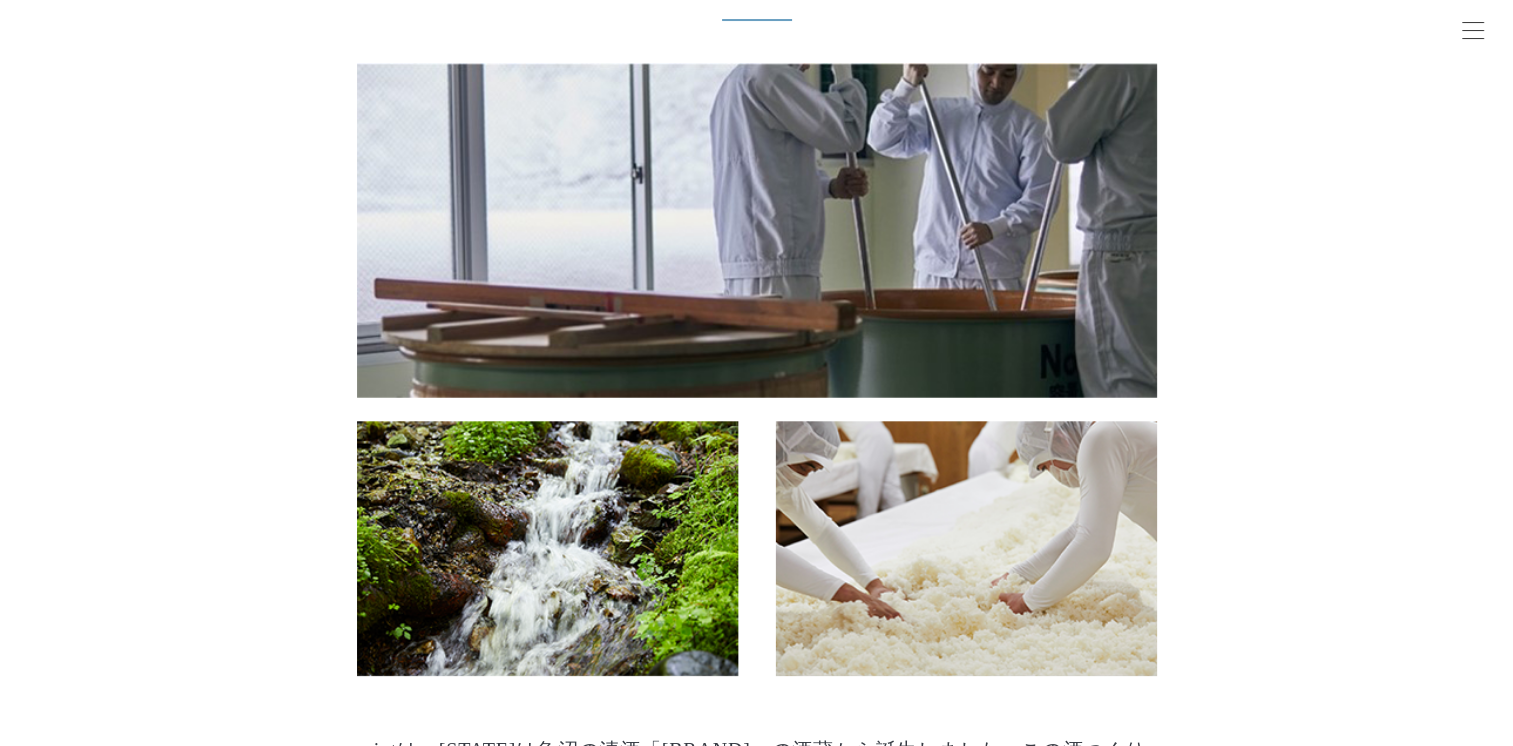 click on "Fermentation Wisdom to Beauty
-発酵の知恵を美しさへ-
reintは、新潟は魚沼の清酒「八海山」の酒蔵から誕生しました。この酒つくりにも欠かせない麹菌や酵母は発酵によってたくさんの成分をつくり出しています。私たちは特に麹菌に着目し、発酵過程で生成される多数の保湿・整肌成分を美容へ応用しました。
麹と酒粕から 独自原料を開発
reintは酒蔵の伝統技術を活かしてつくられた麹と酒粕を原料に使用しました。また基礎スキンケアラインには独自成分 *1 の他、ブランドテーマである「米・麹・発酵」に関連する保湿・整肌成分 *2 を配合しました。
*1 アスペルギルス/コメ発酵物(保湿成分)、酒粕エキス(保湿成分) *2 エルゴチオネイン(整肌成分)、グルコシルセラミド(保湿成分)
八海山の仕込み水" at bounding box center [756, 2018] 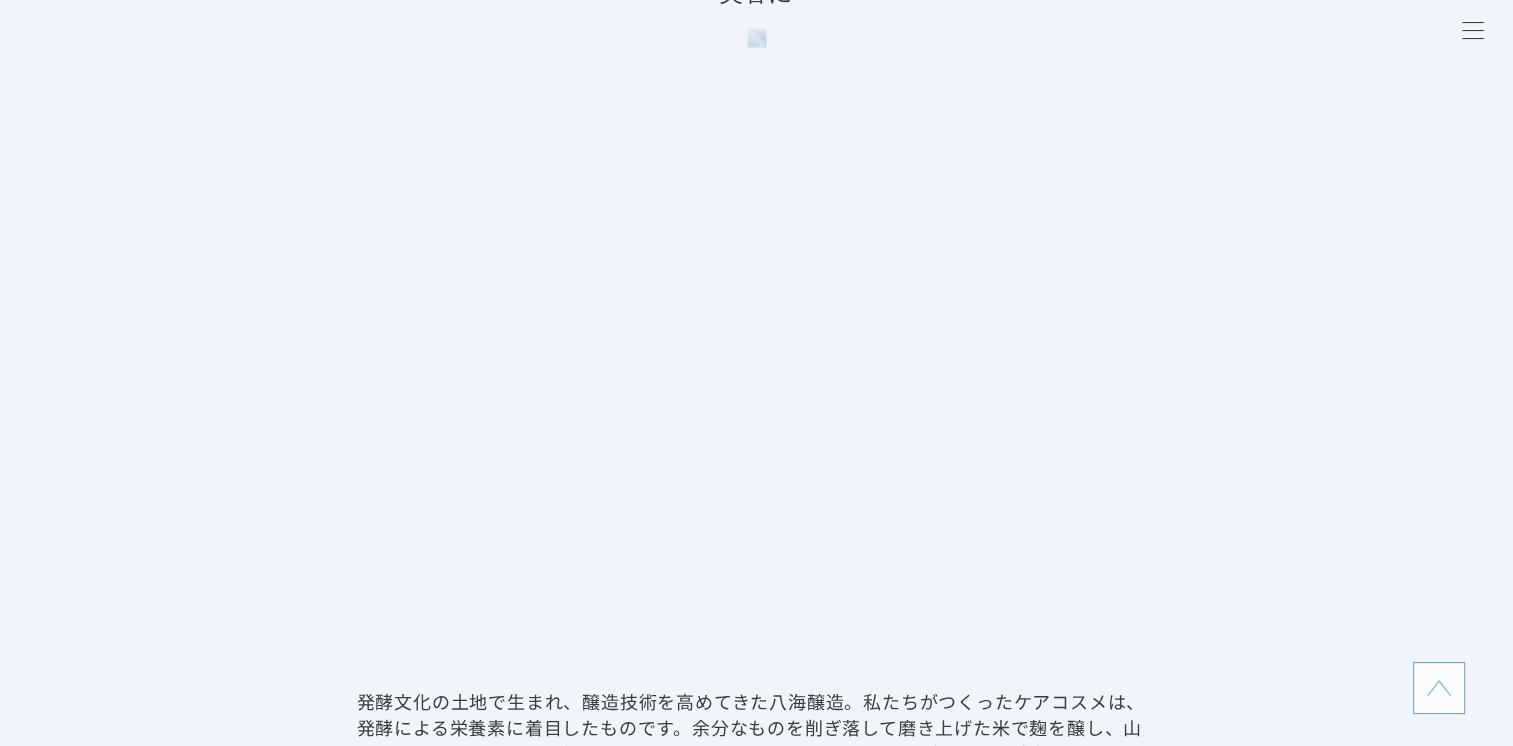 scroll, scrollTop: 4000, scrollLeft: 0, axis: vertical 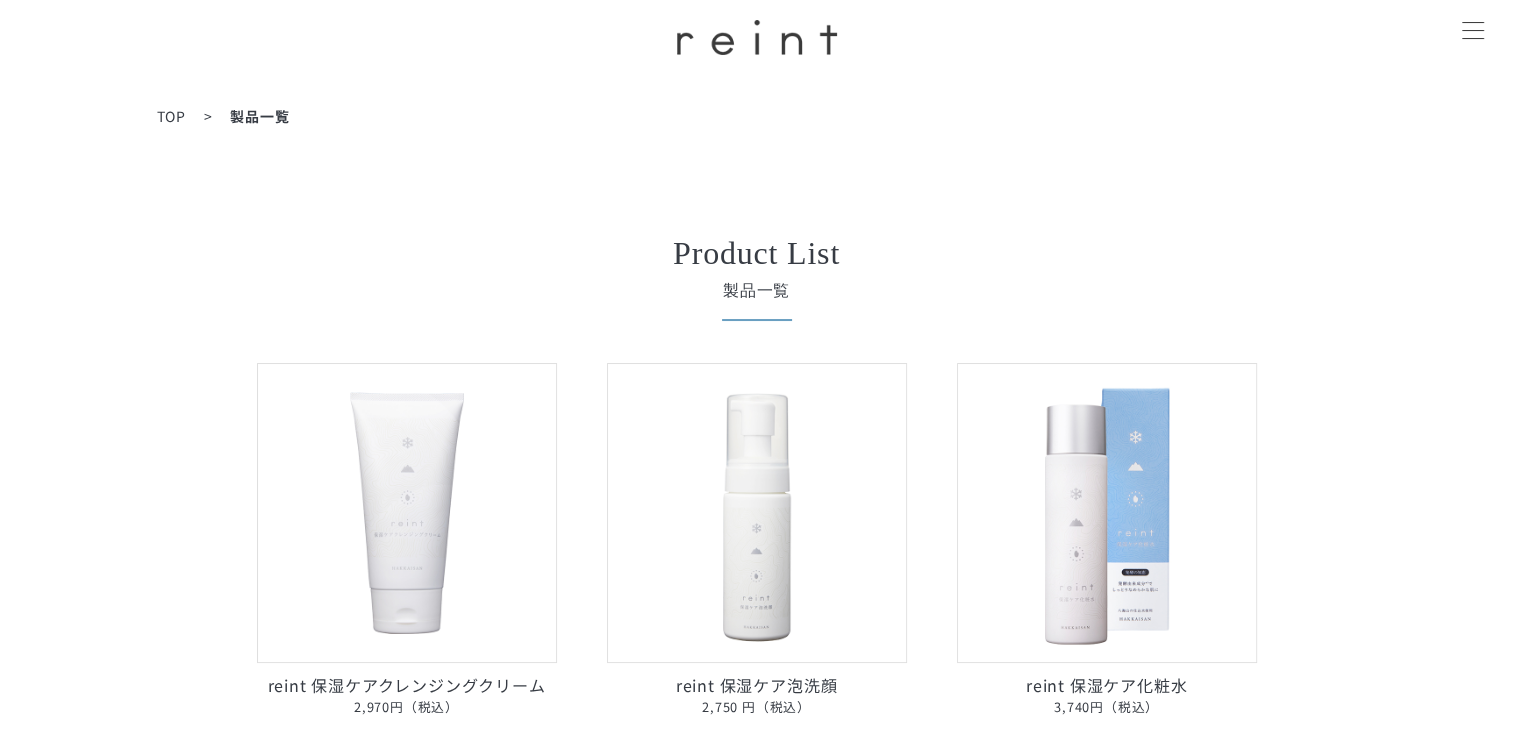 click at bounding box center (407, 513) 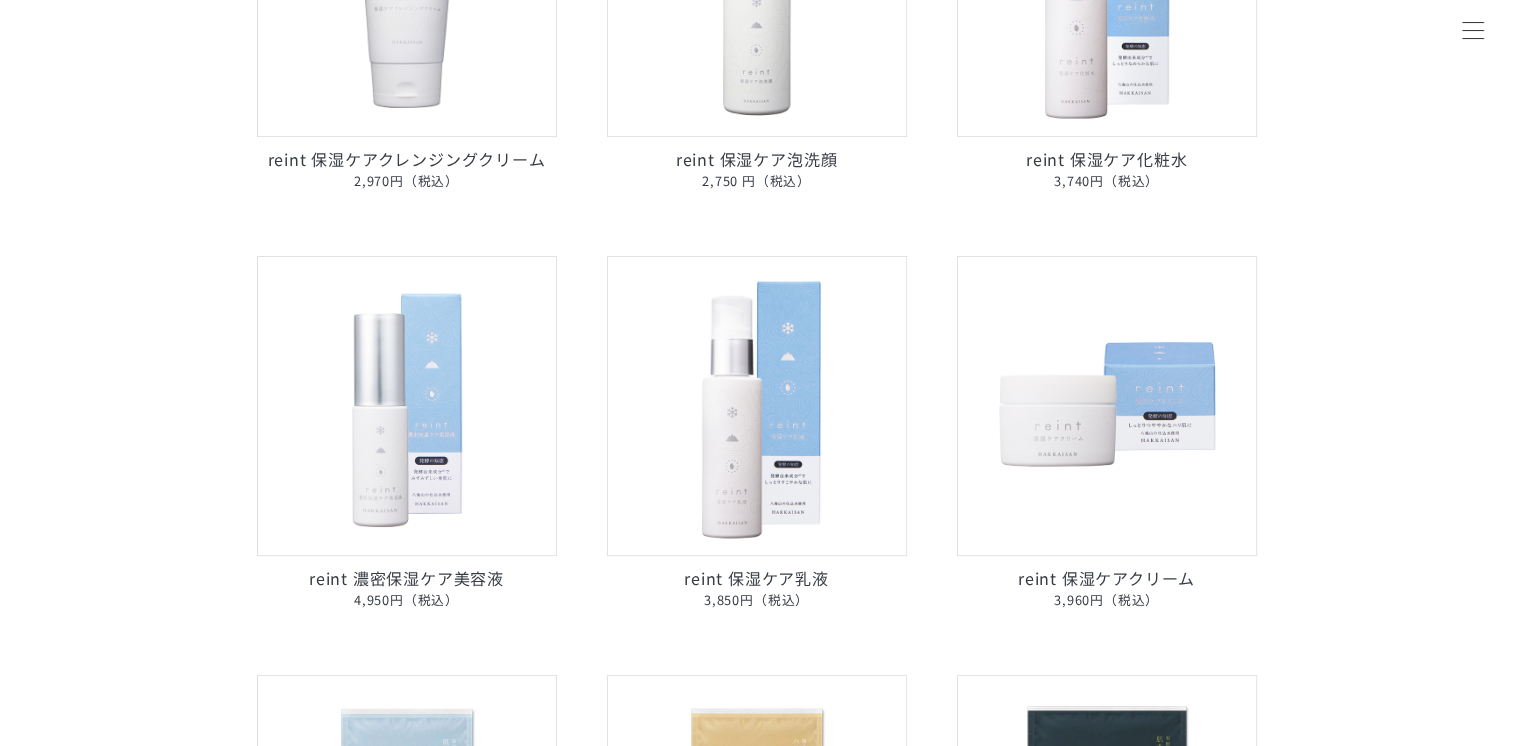 scroll, scrollTop: 1200, scrollLeft: 0, axis: vertical 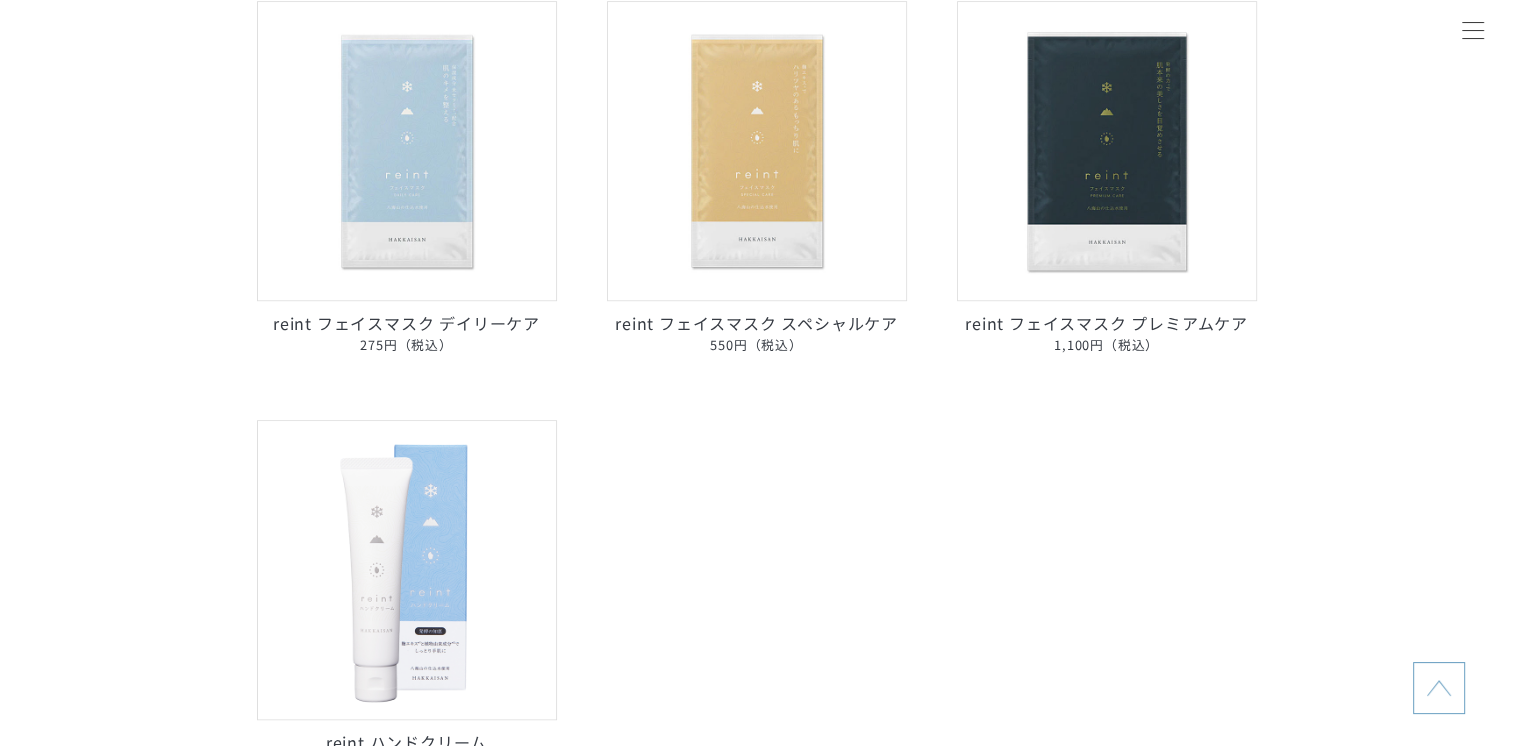 click at bounding box center [1107, 151] 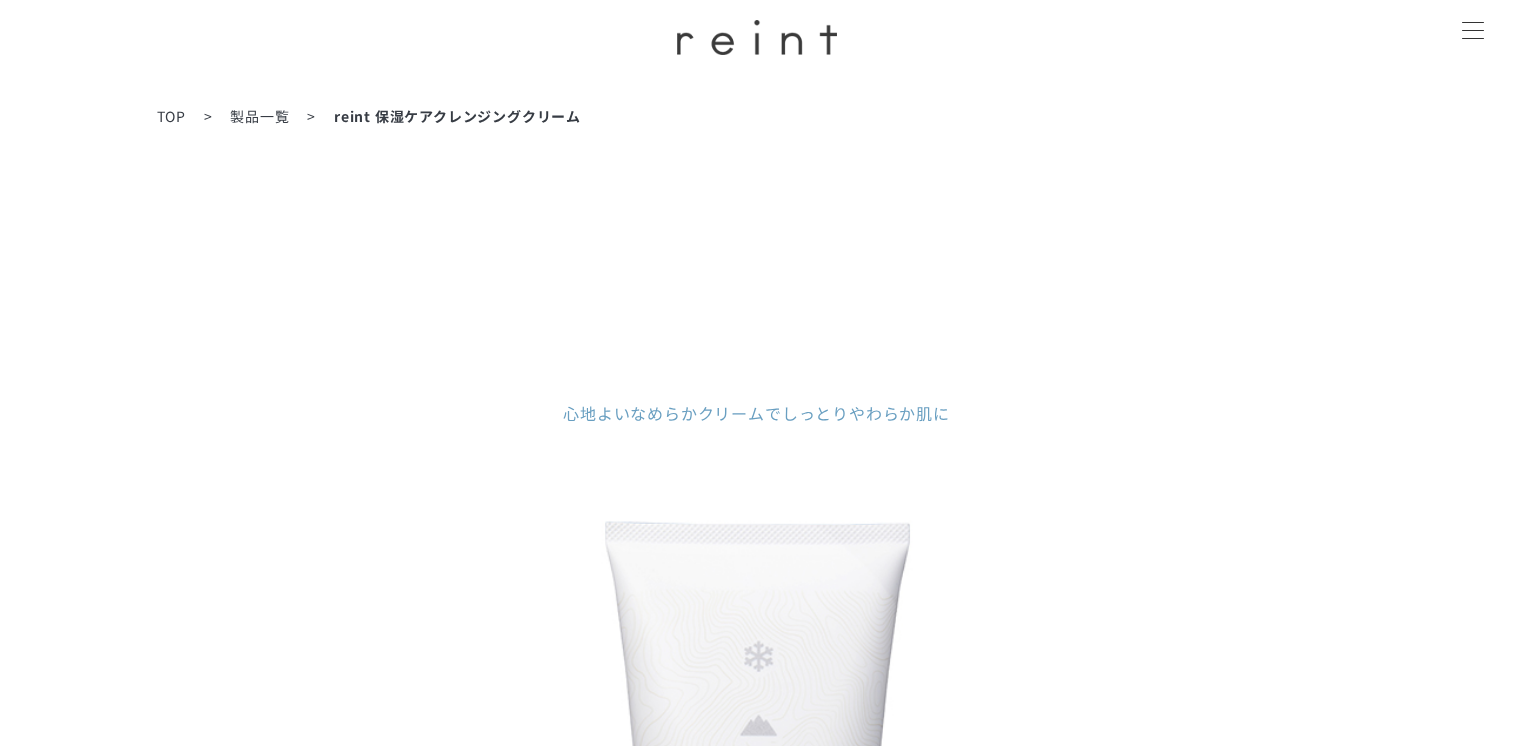 scroll, scrollTop: 0, scrollLeft: 0, axis: both 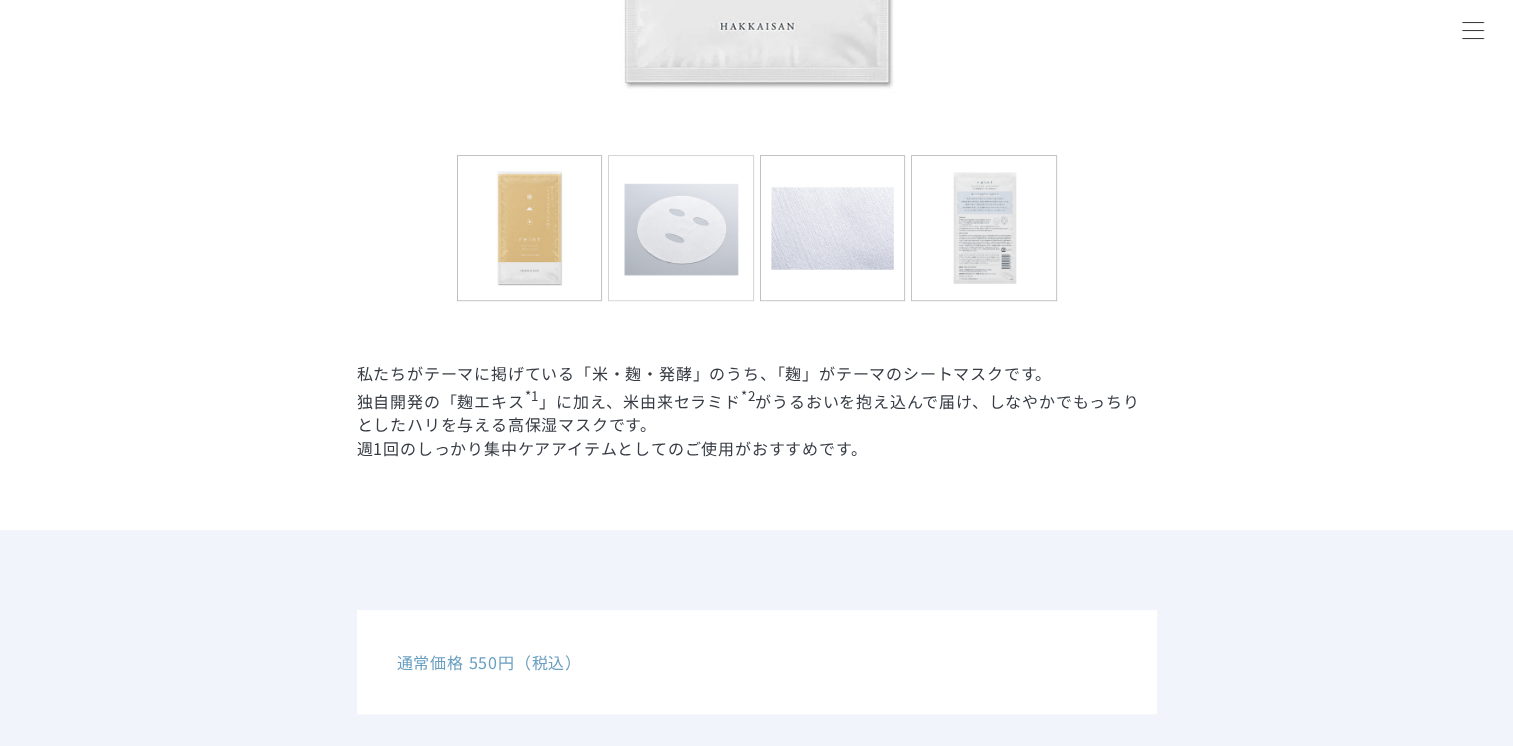 click at bounding box center [681, 228] 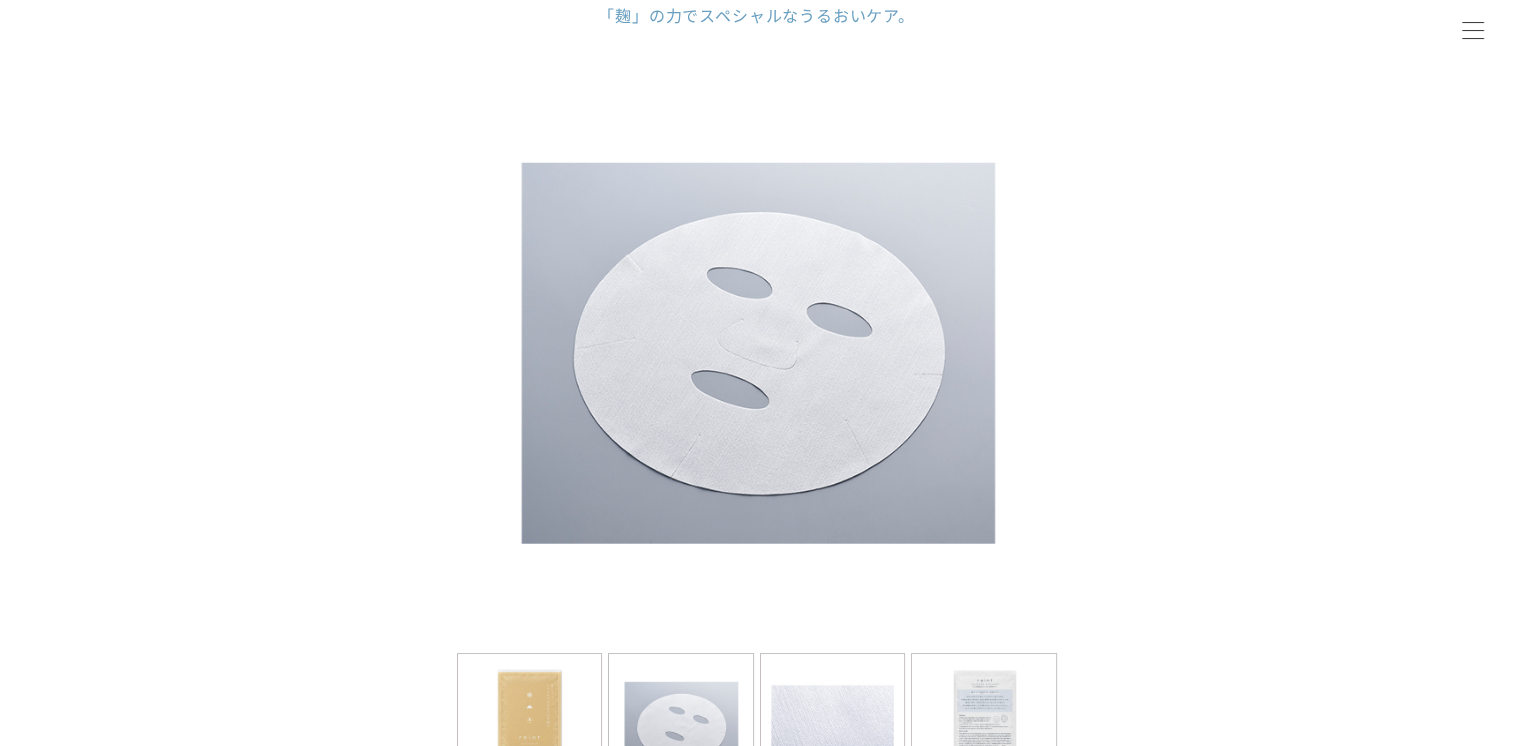scroll, scrollTop: 500, scrollLeft: 0, axis: vertical 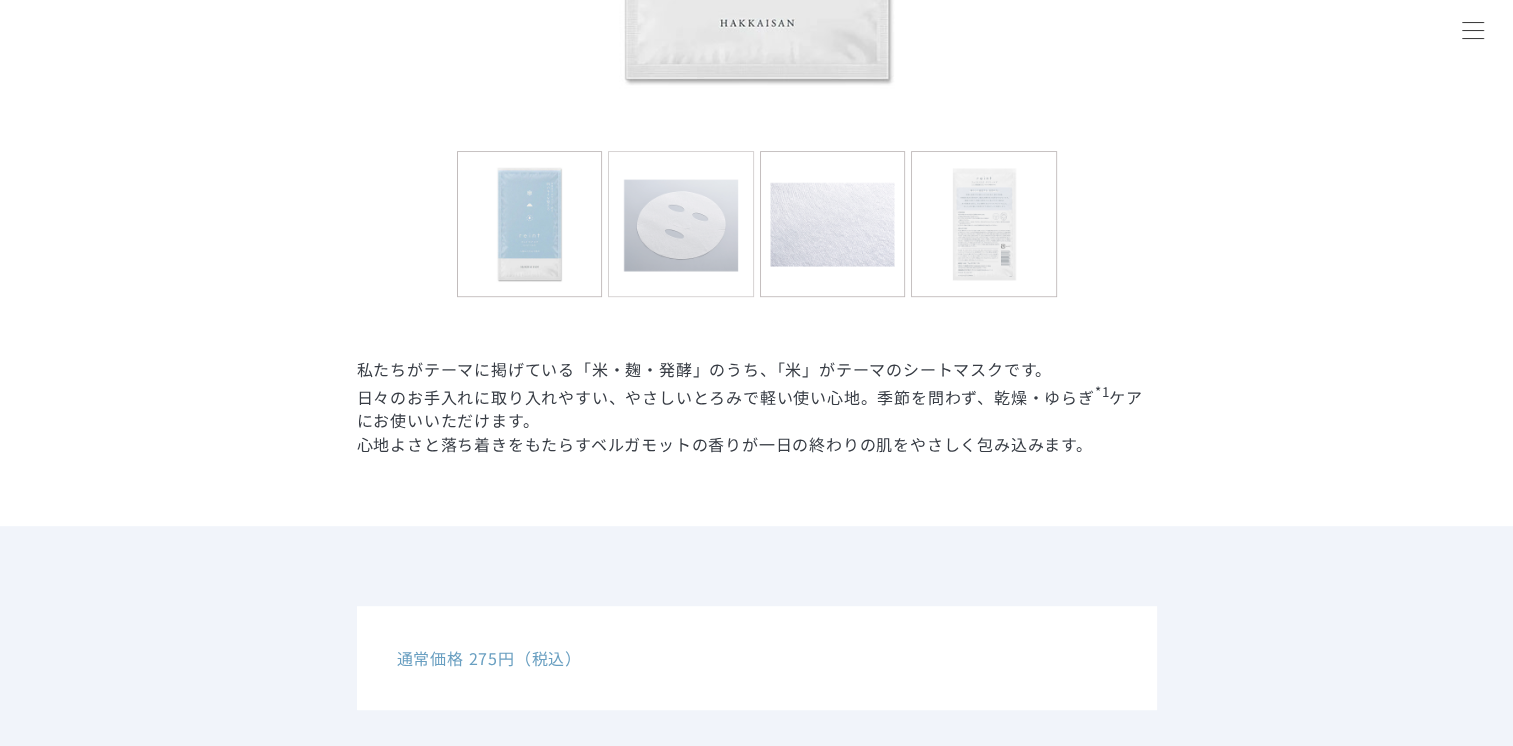 click at bounding box center [681, 224] 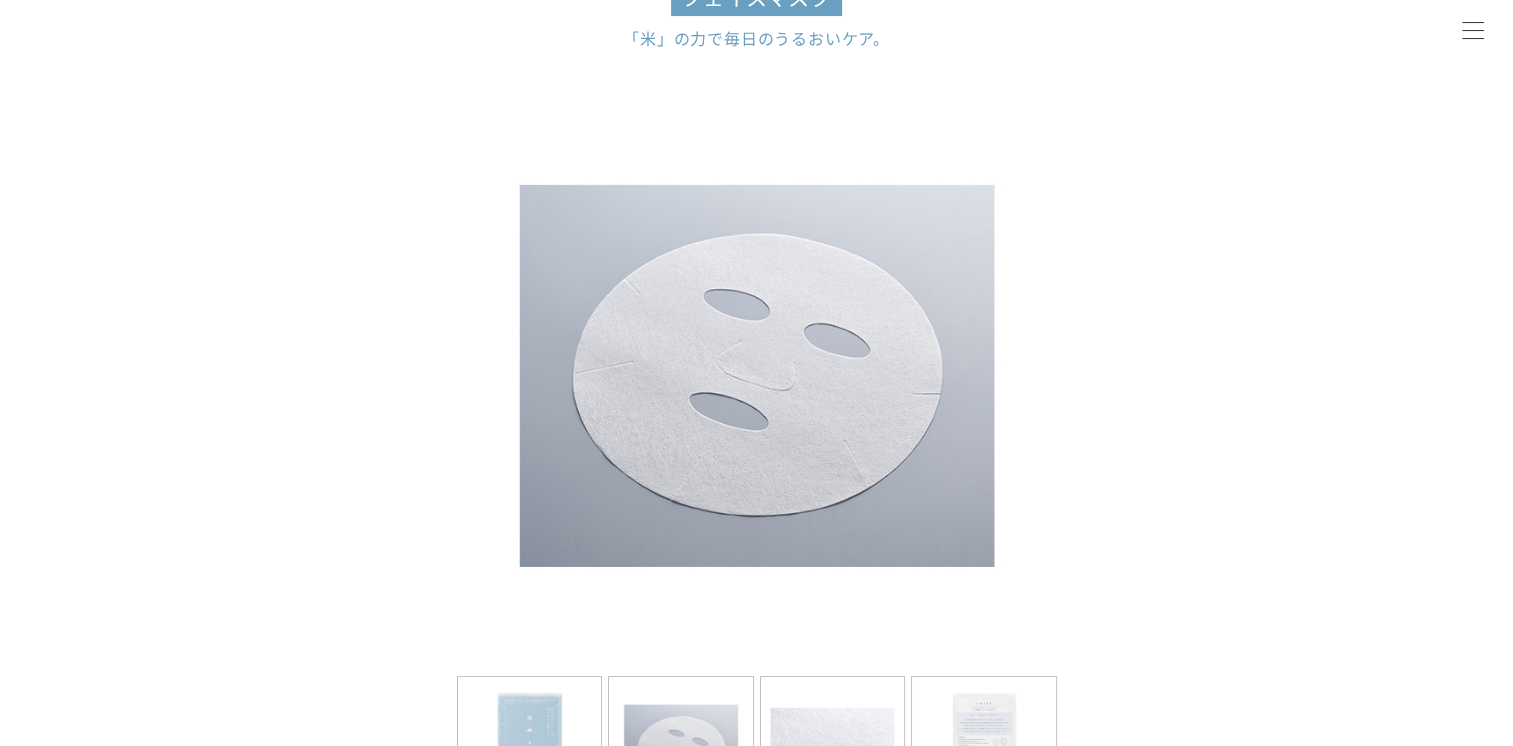 scroll, scrollTop: 300, scrollLeft: 0, axis: vertical 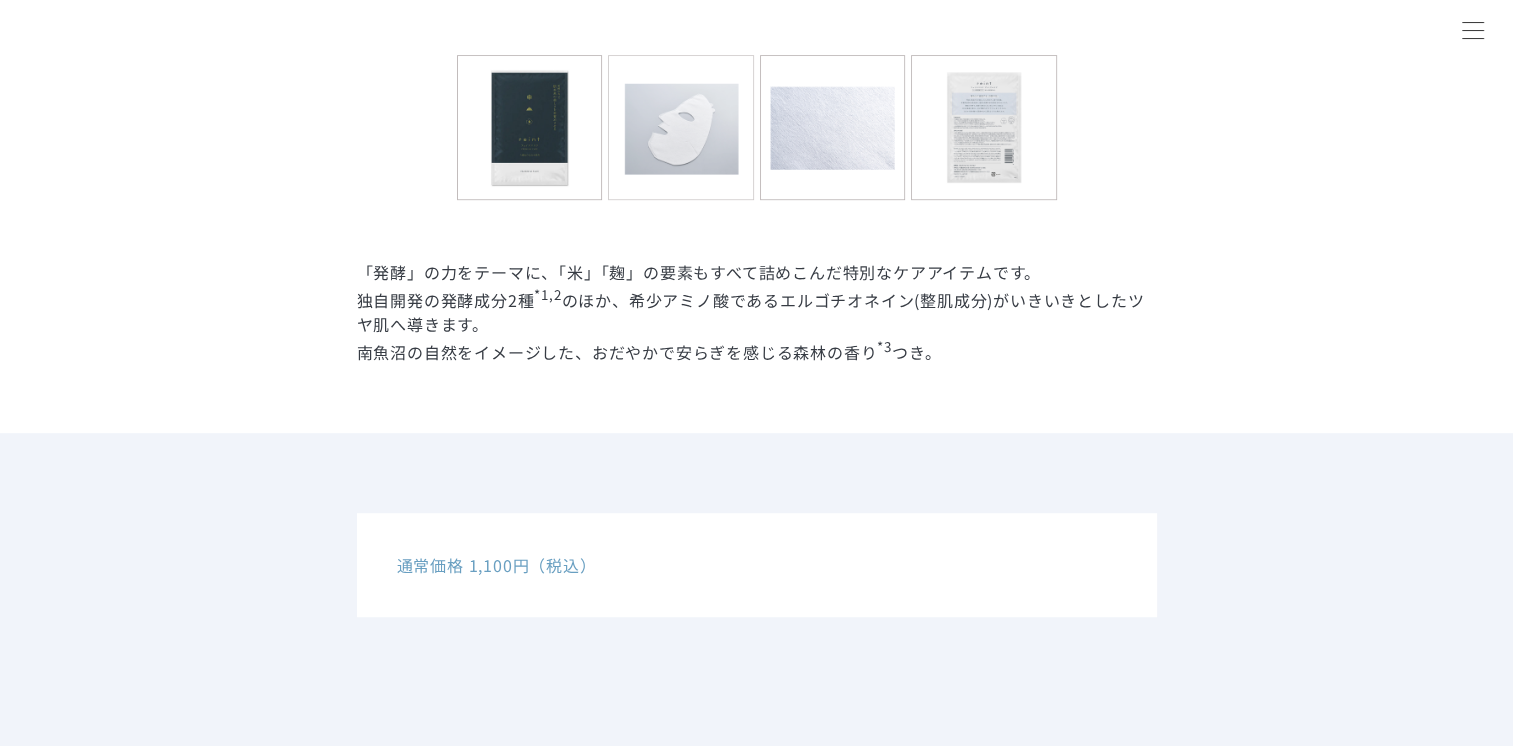 click at bounding box center [681, 128] 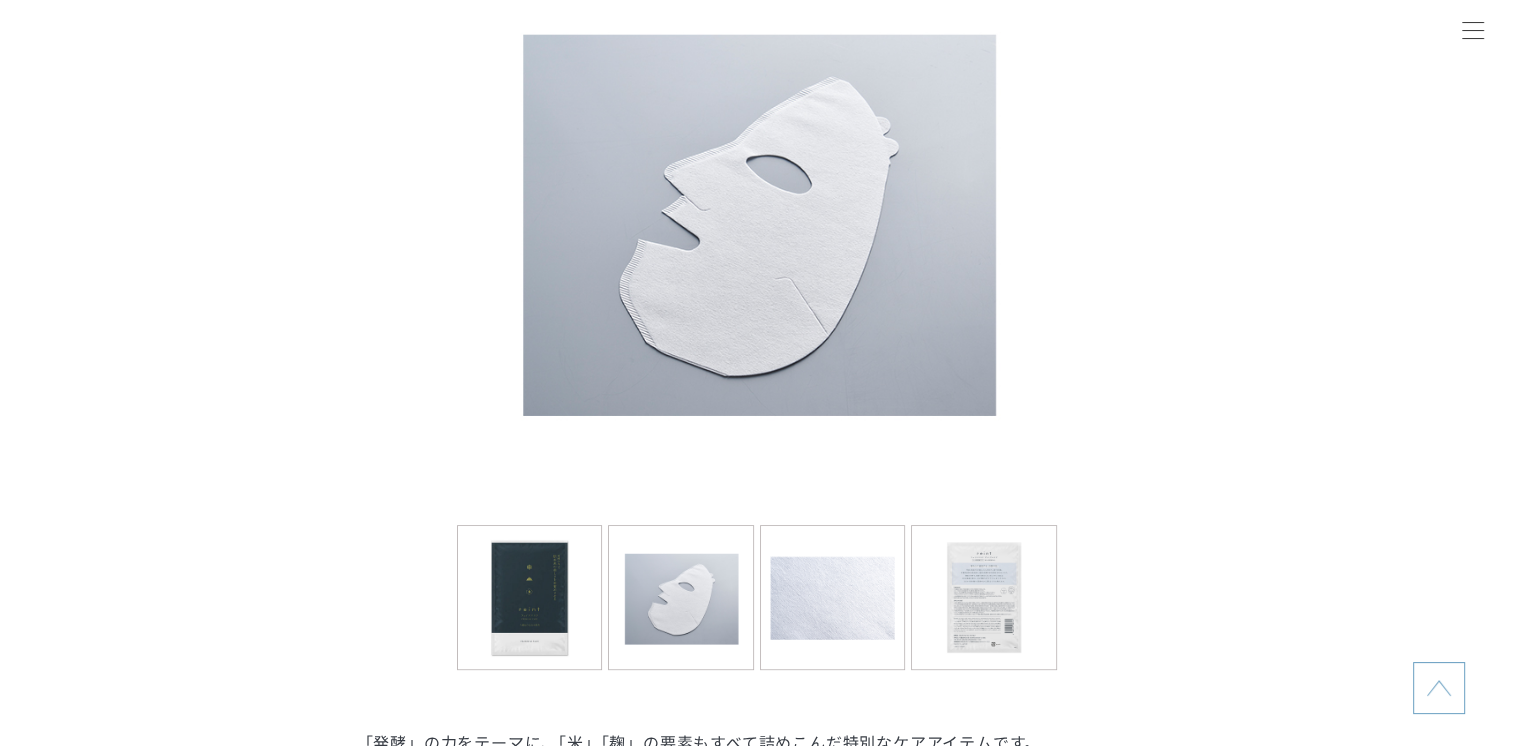 scroll, scrollTop: 500, scrollLeft: 0, axis: vertical 